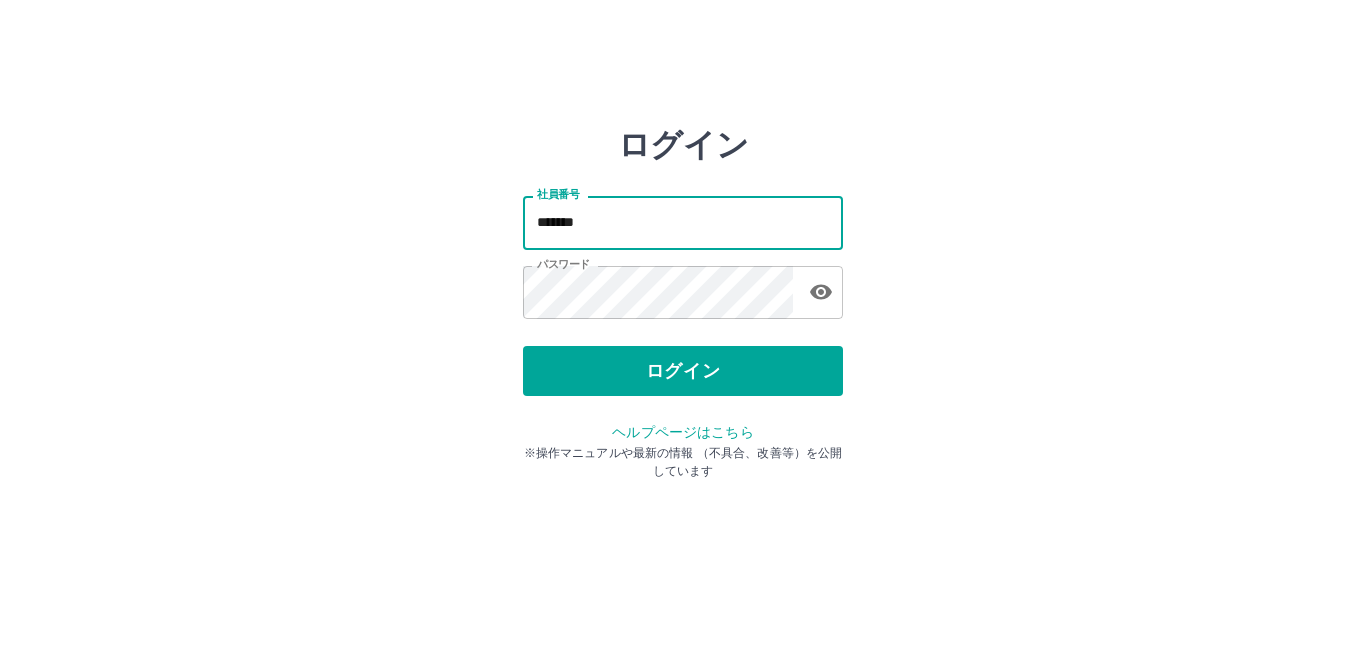 scroll, scrollTop: 0, scrollLeft: 0, axis: both 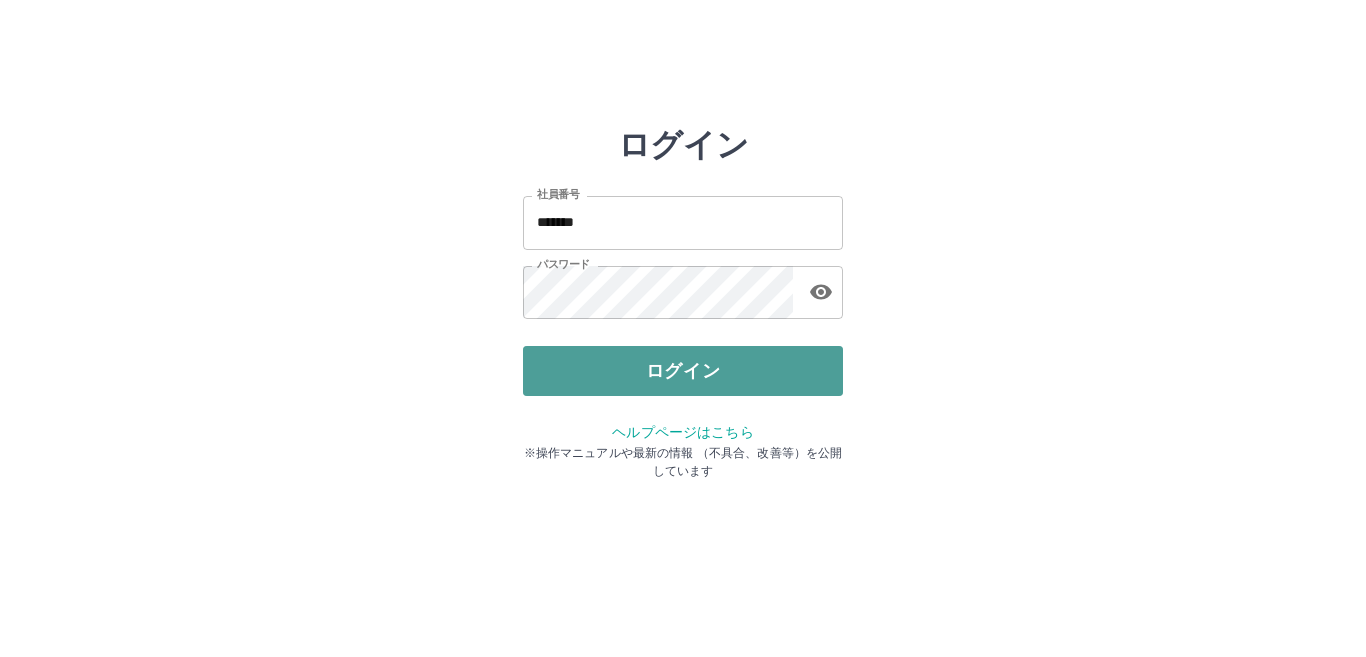 click on "ログイン" at bounding box center (683, 371) 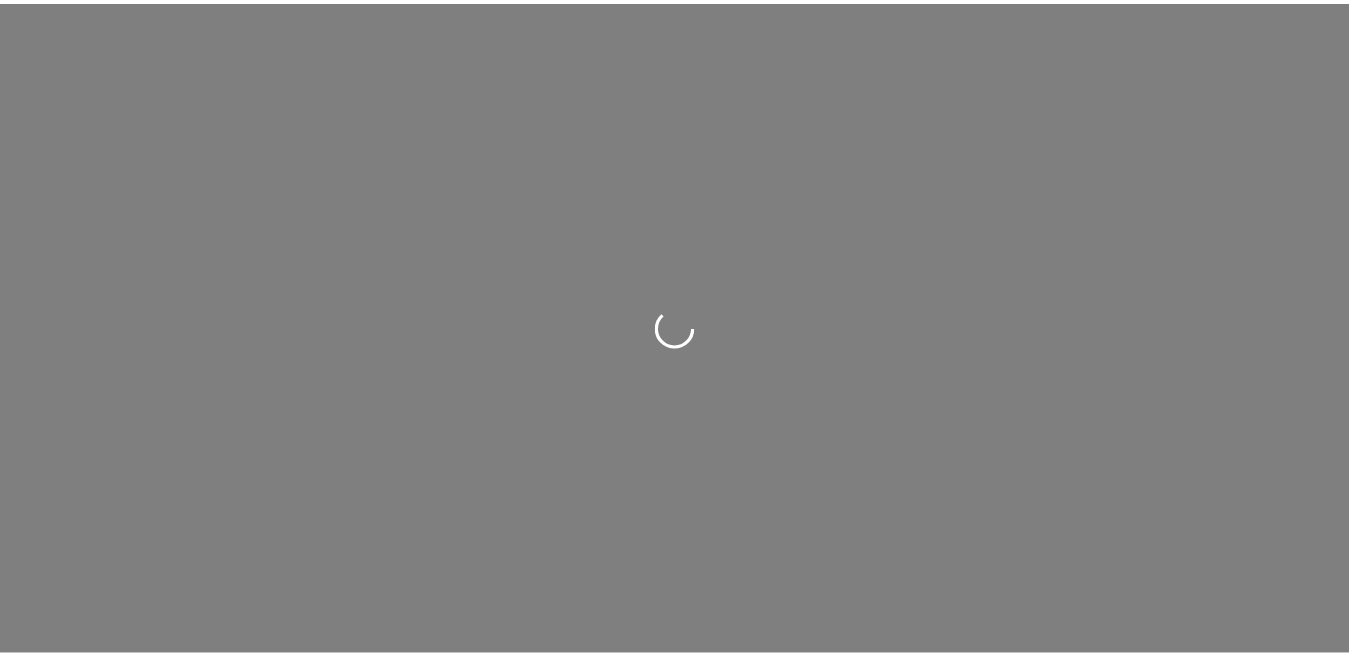 scroll, scrollTop: 0, scrollLeft: 0, axis: both 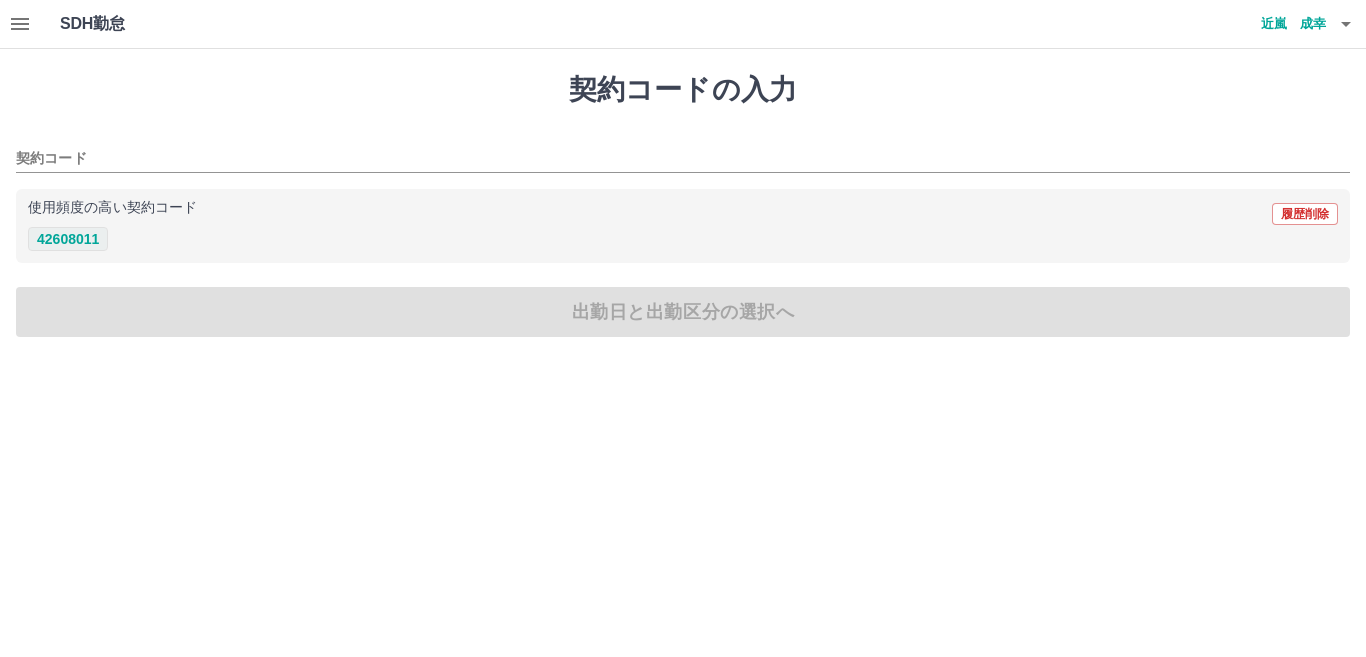 click on "42608011" at bounding box center (68, 239) 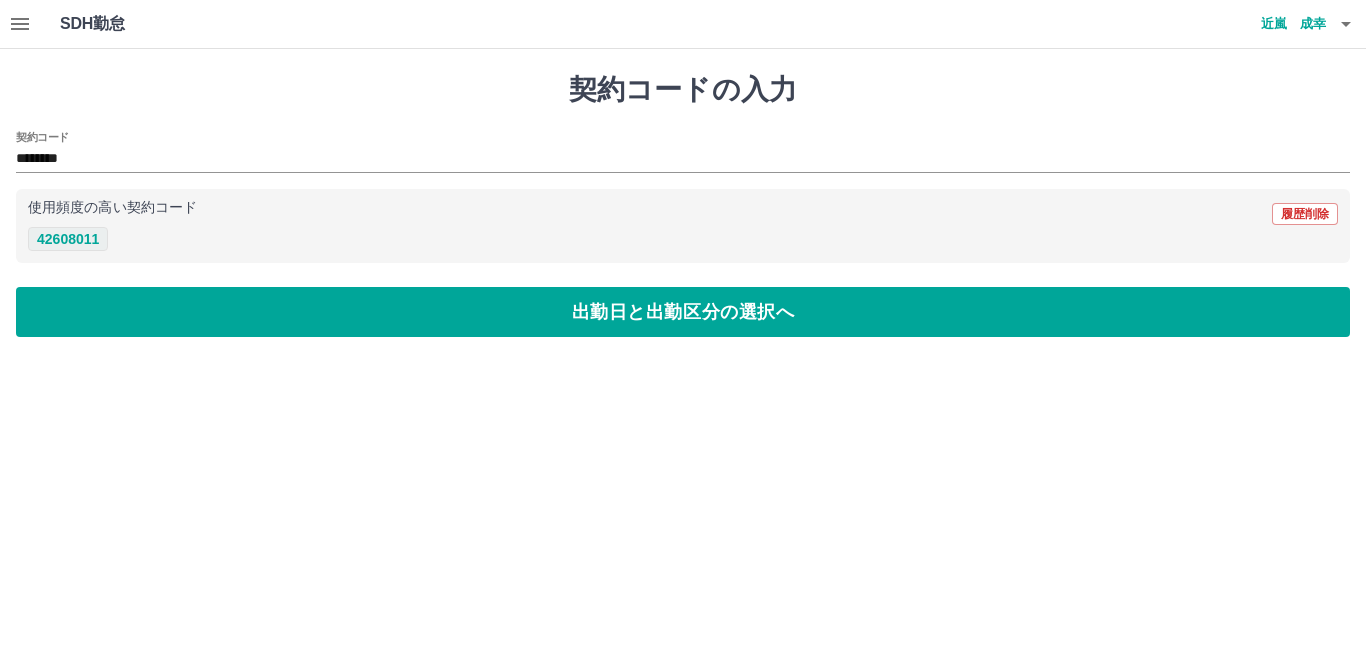 type on "********" 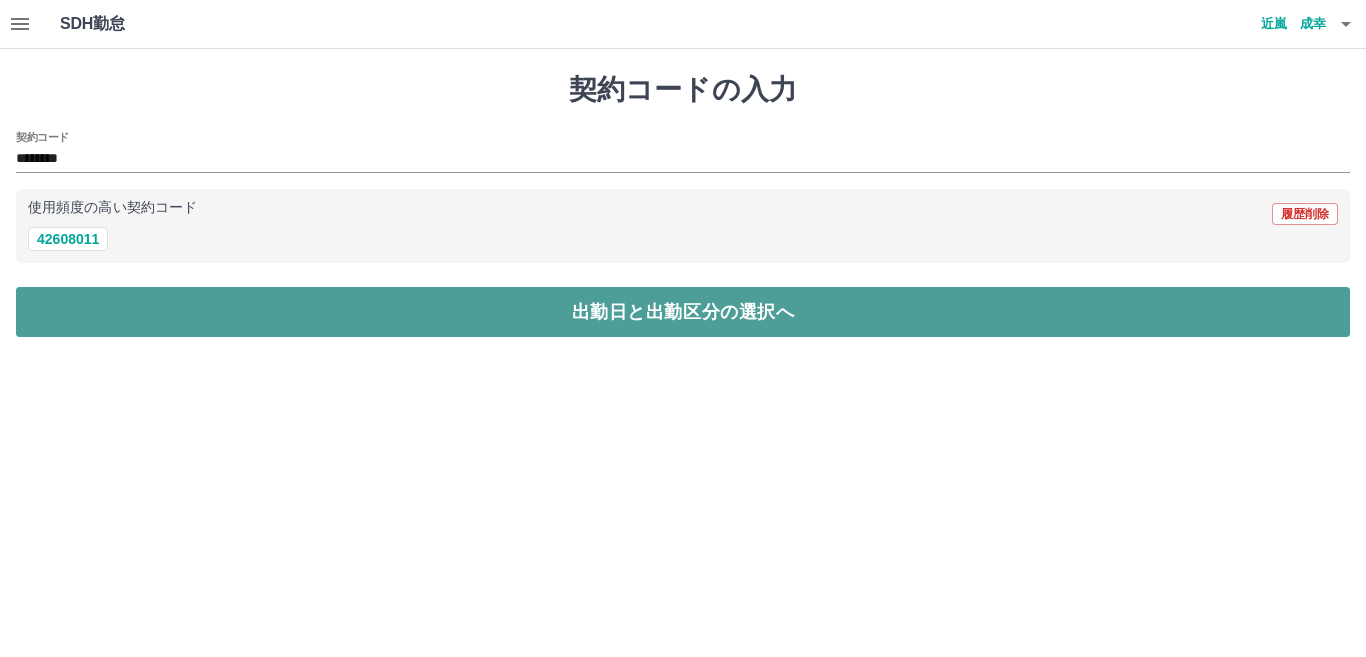 click on "出勤日と出勤区分の選択へ" at bounding box center (683, 312) 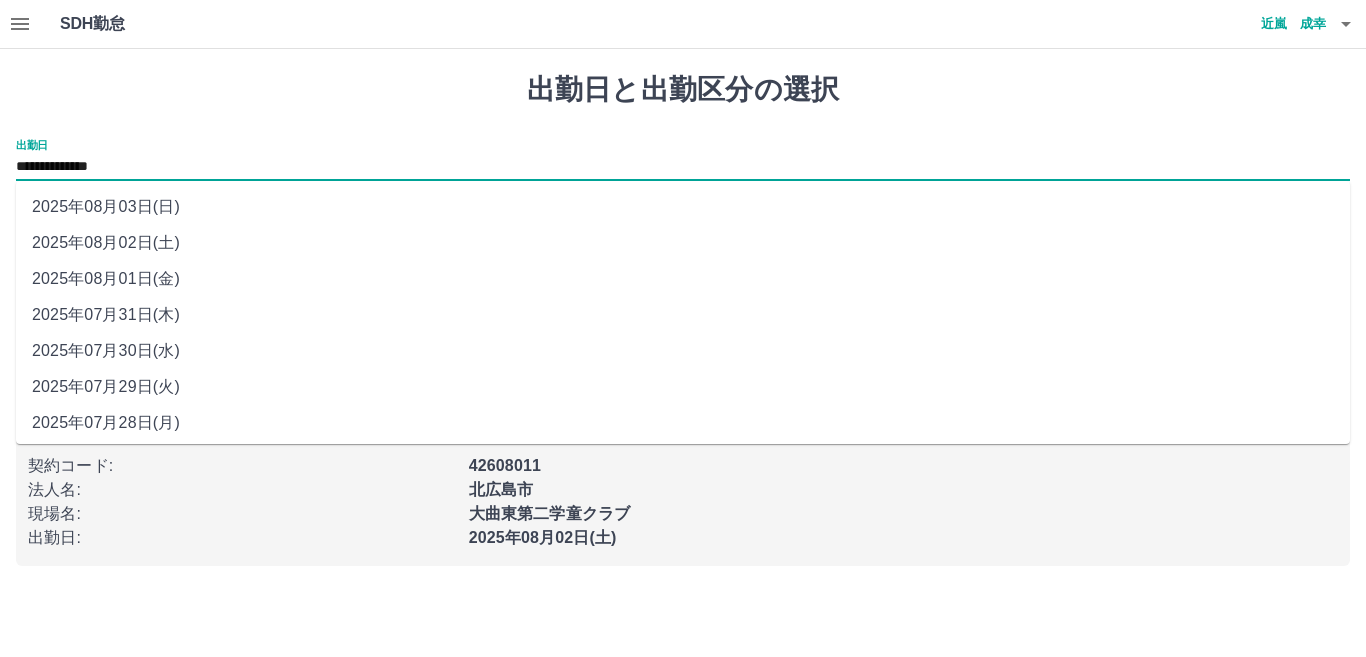 click on "**********" at bounding box center (683, 167) 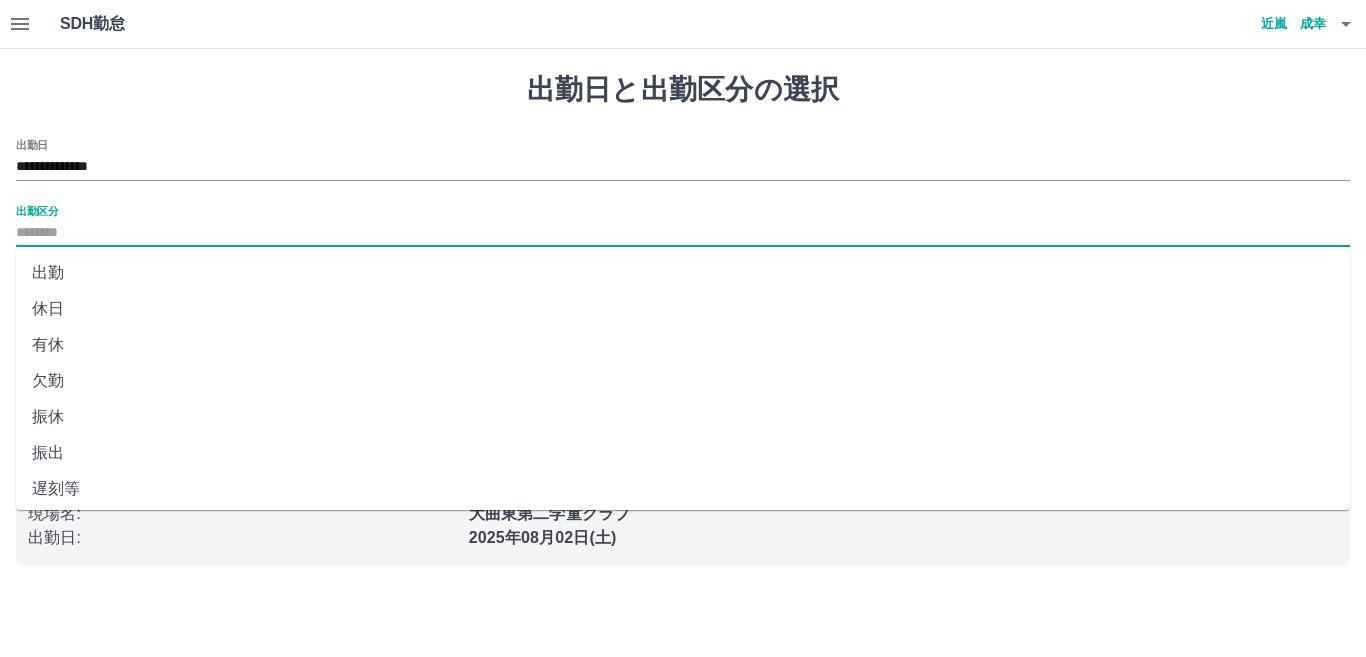 click on "出勤区分" at bounding box center [683, 233] 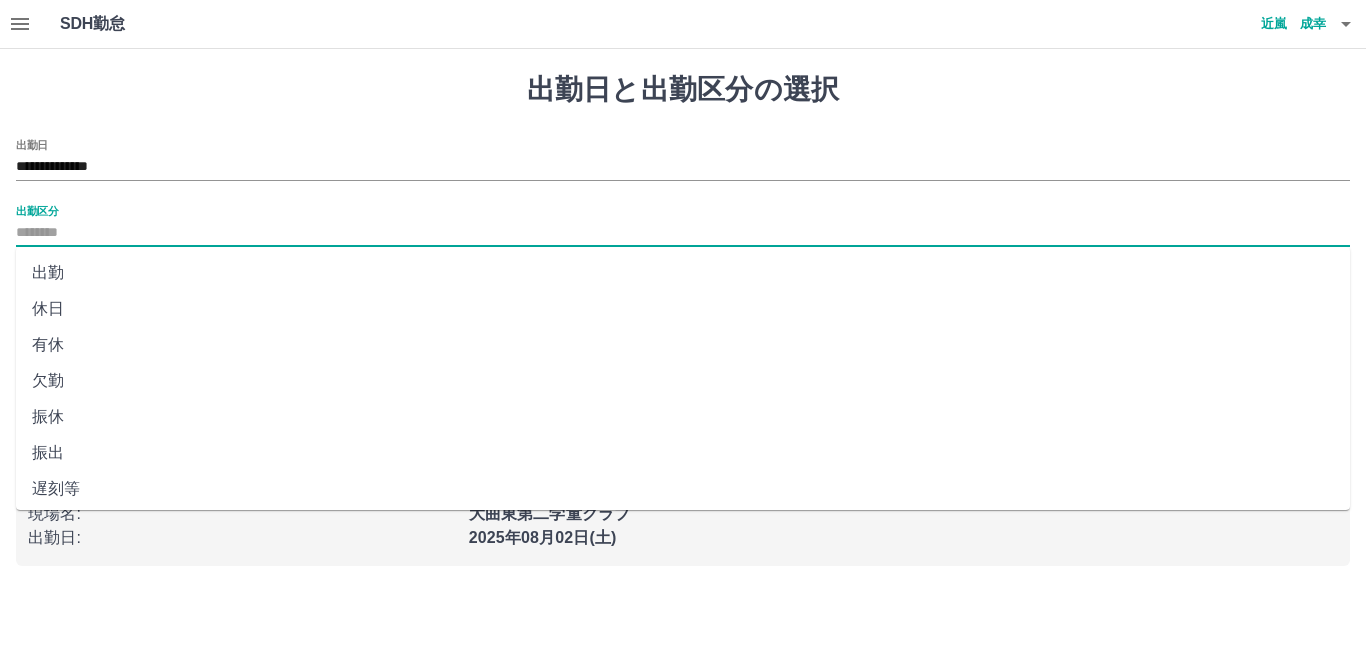 click on "出勤" at bounding box center (683, 273) 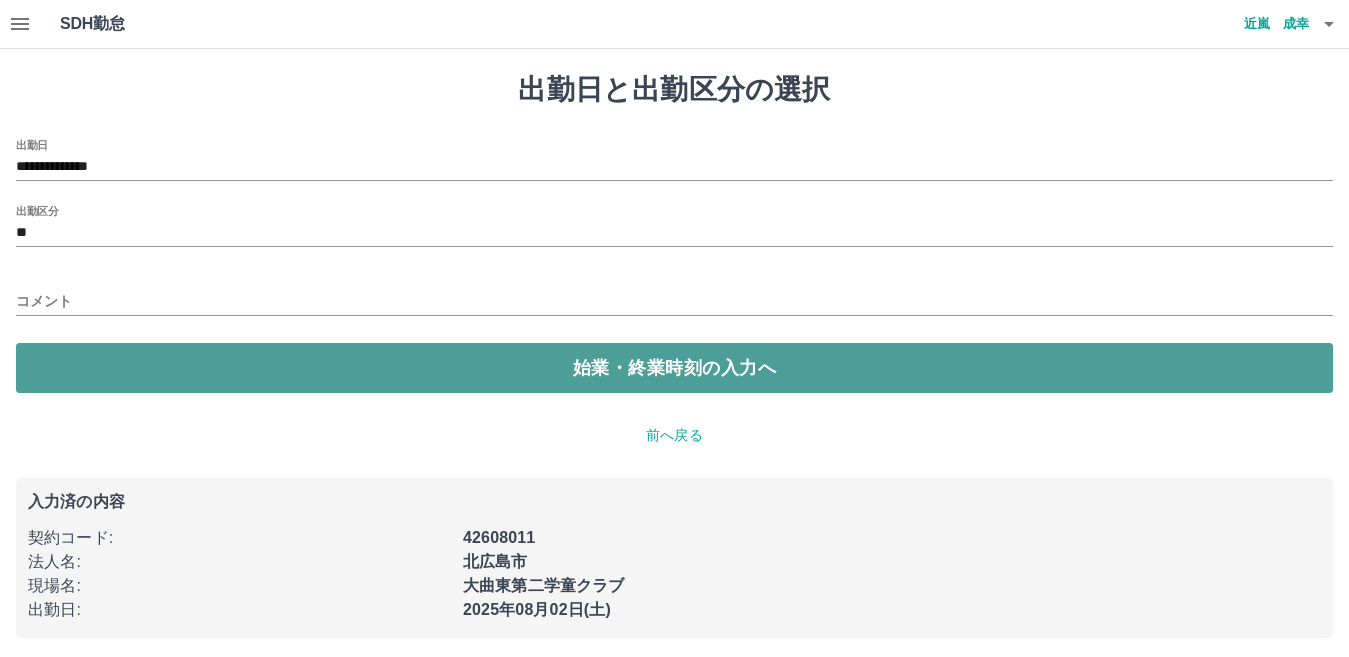 click on "始業・終業時刻の入力へ" at bounding box center [674, 368] 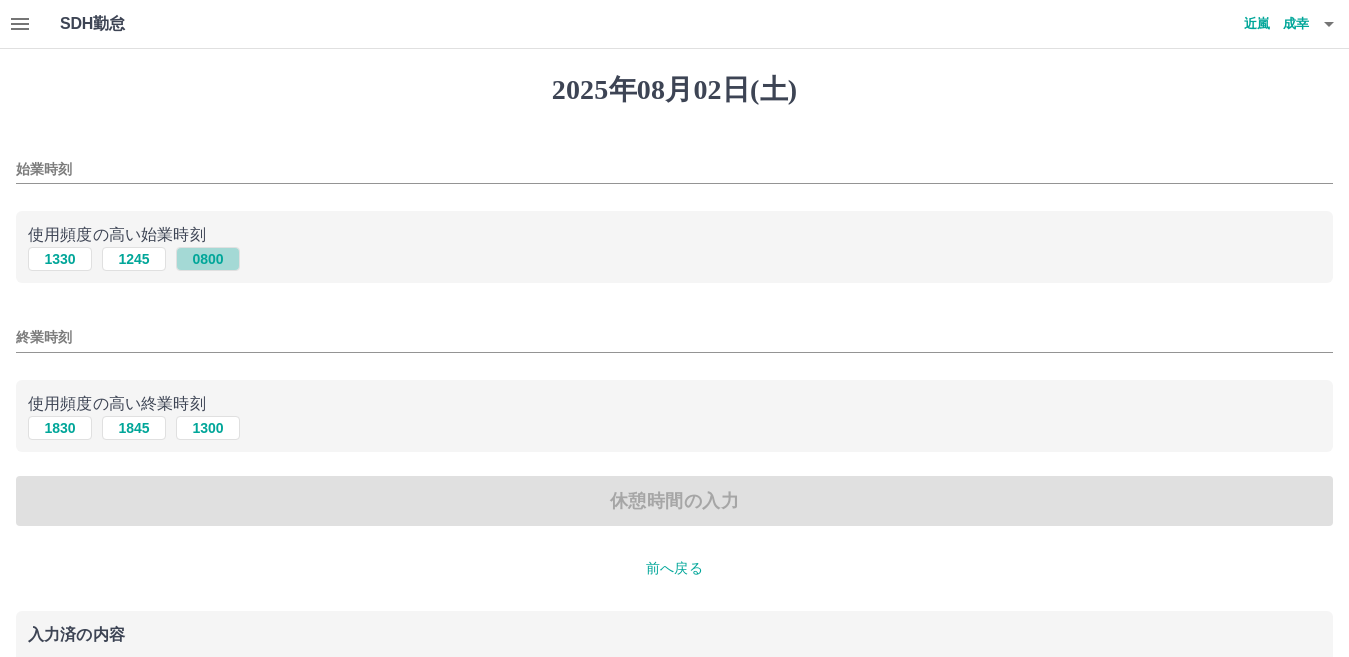 click on "0800" at bounding box center [208, 259] 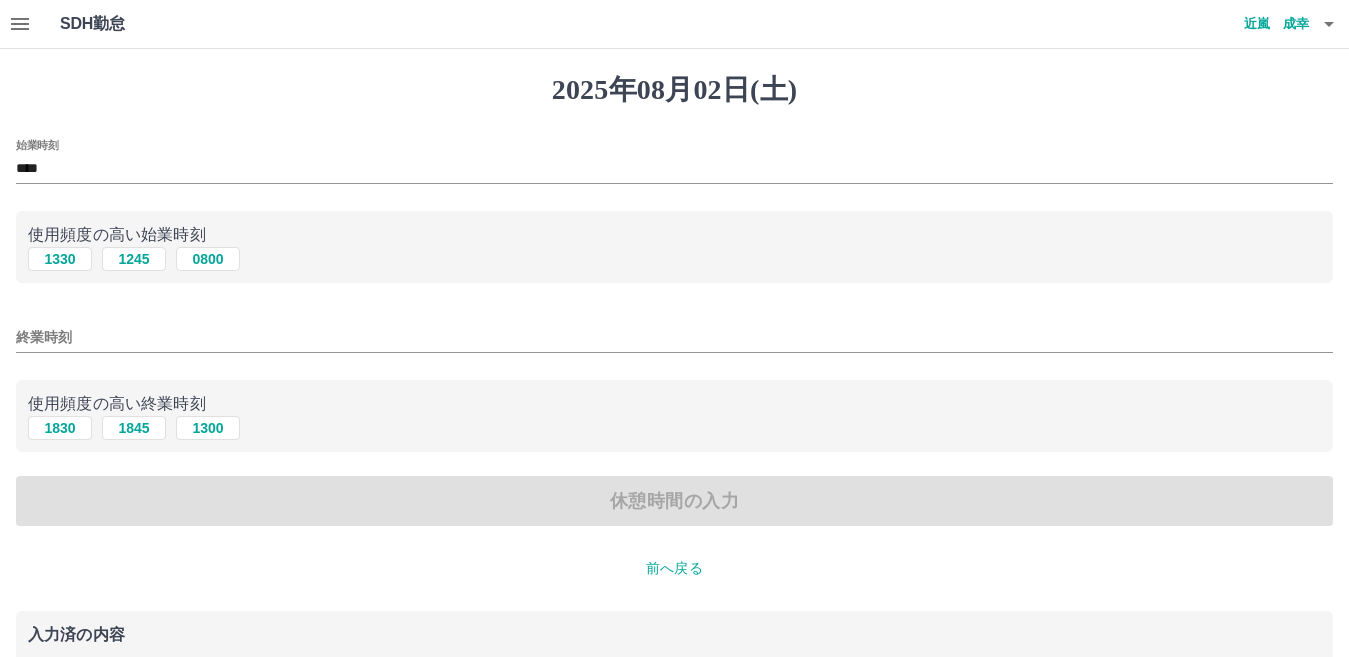 click on "終業時刻" at bounding box center (674, 337) 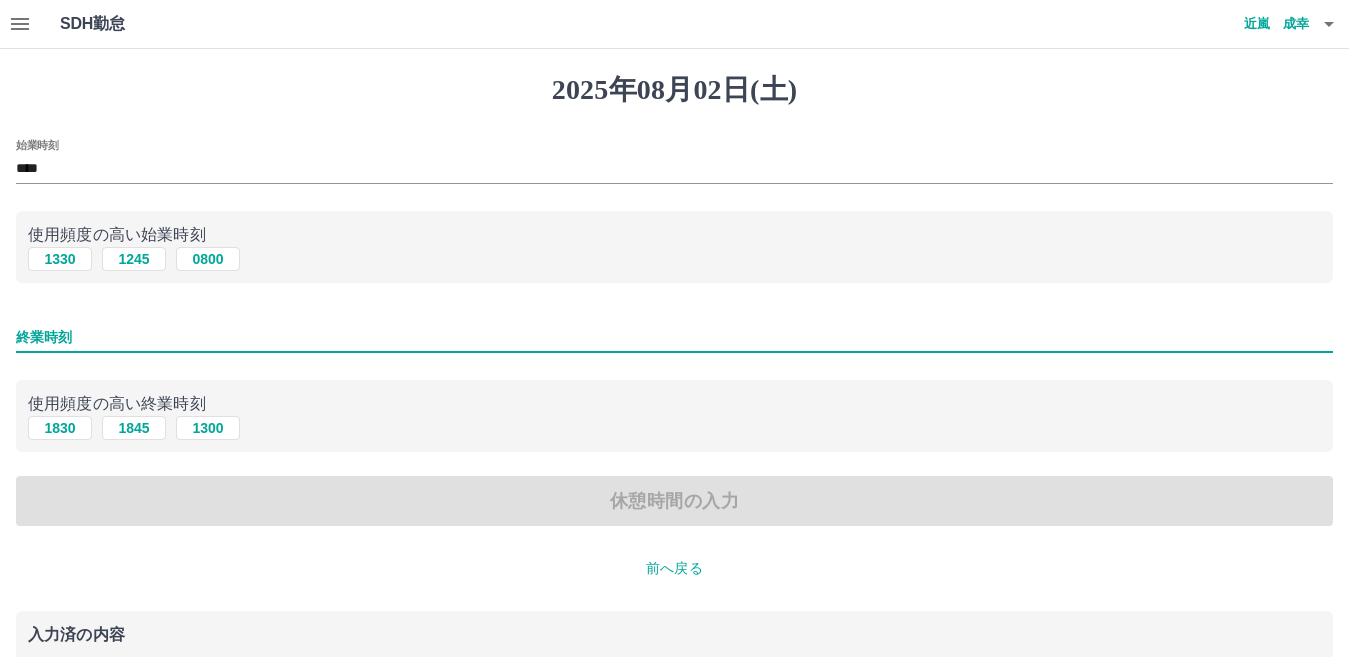 type on "****" 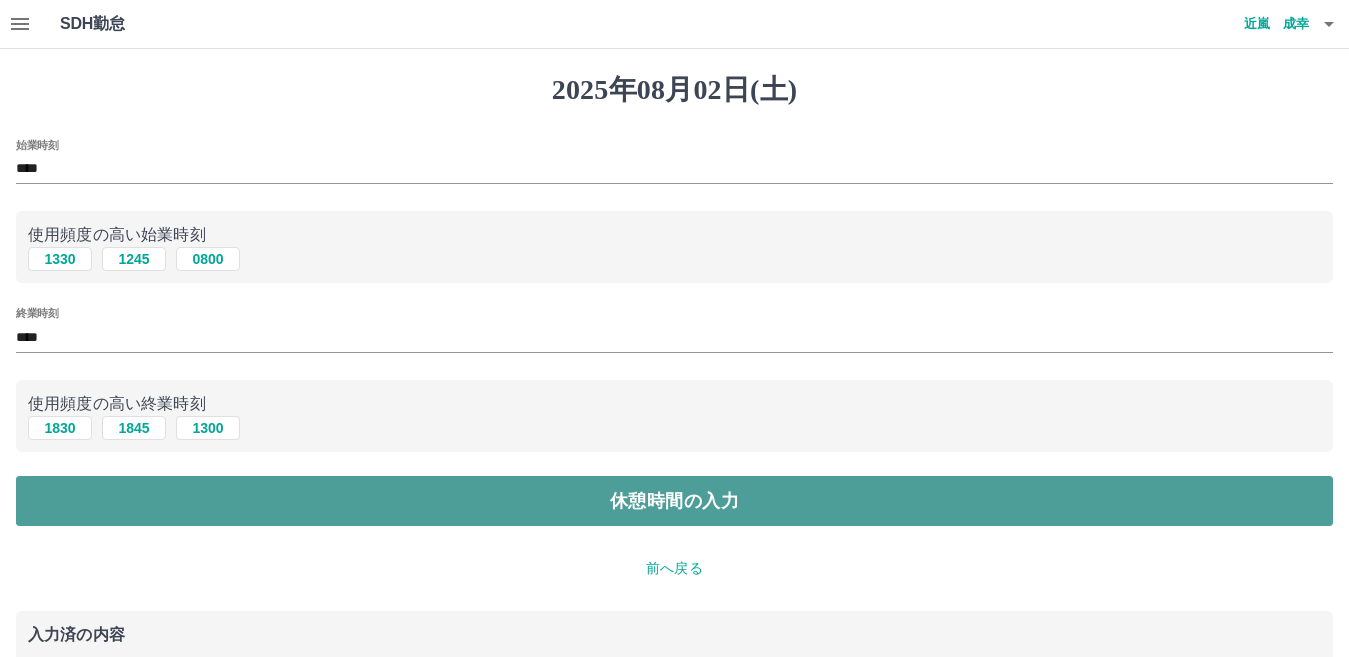 click on "休憩時間の入力" at bounding box center [674, 501] 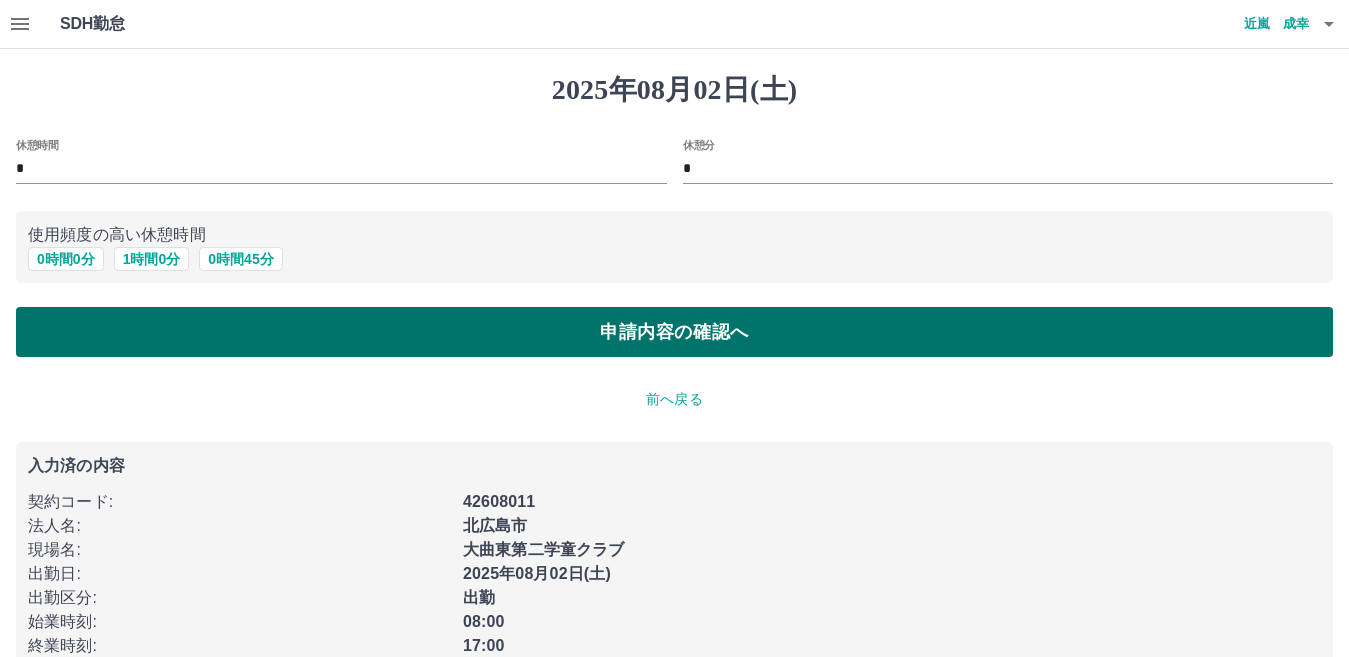 click on "申請内容の確認へ" at bounding box center [674, 332] 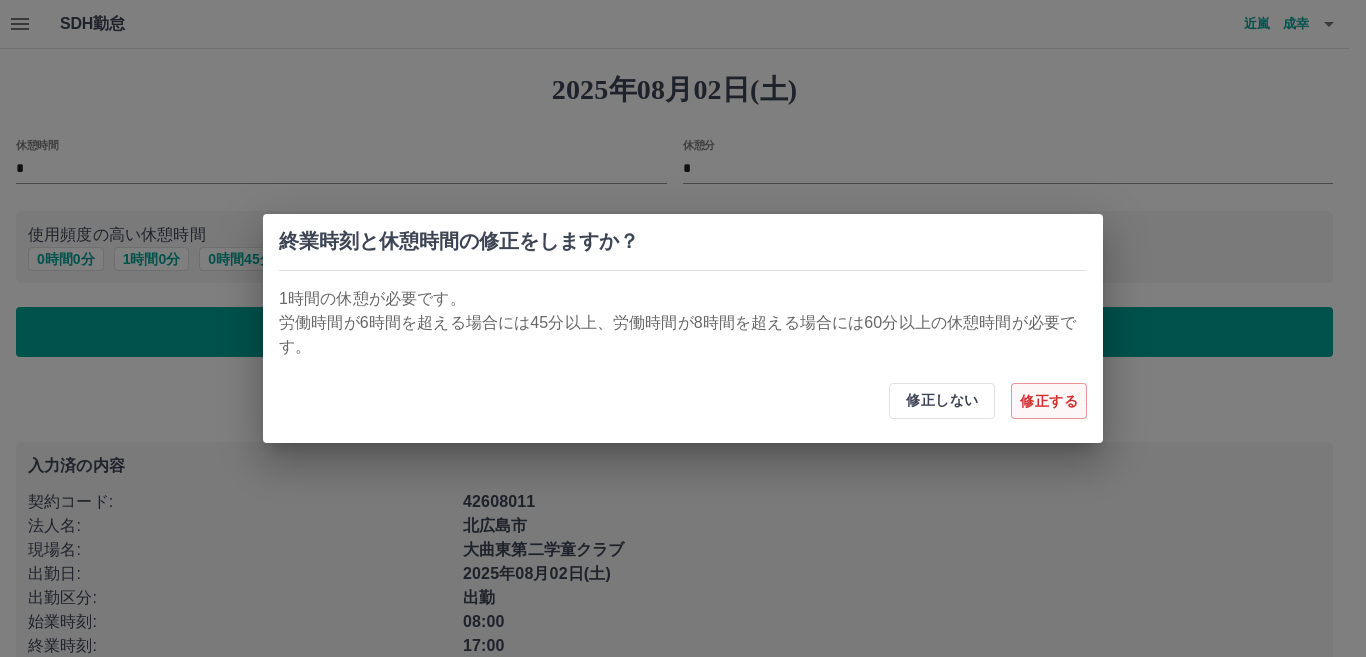 click on "修正する" at bounding box center (1049, 401) 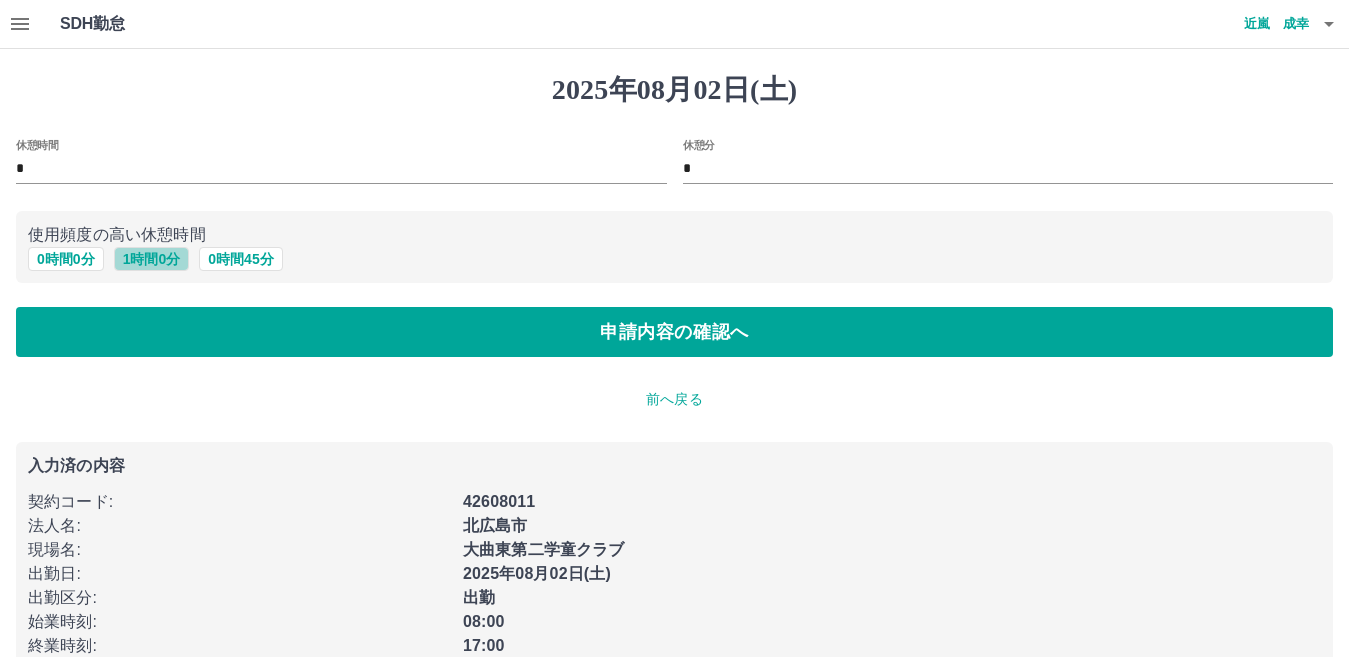 click on "1 時間 0 分" at bounding box center (152, 259) 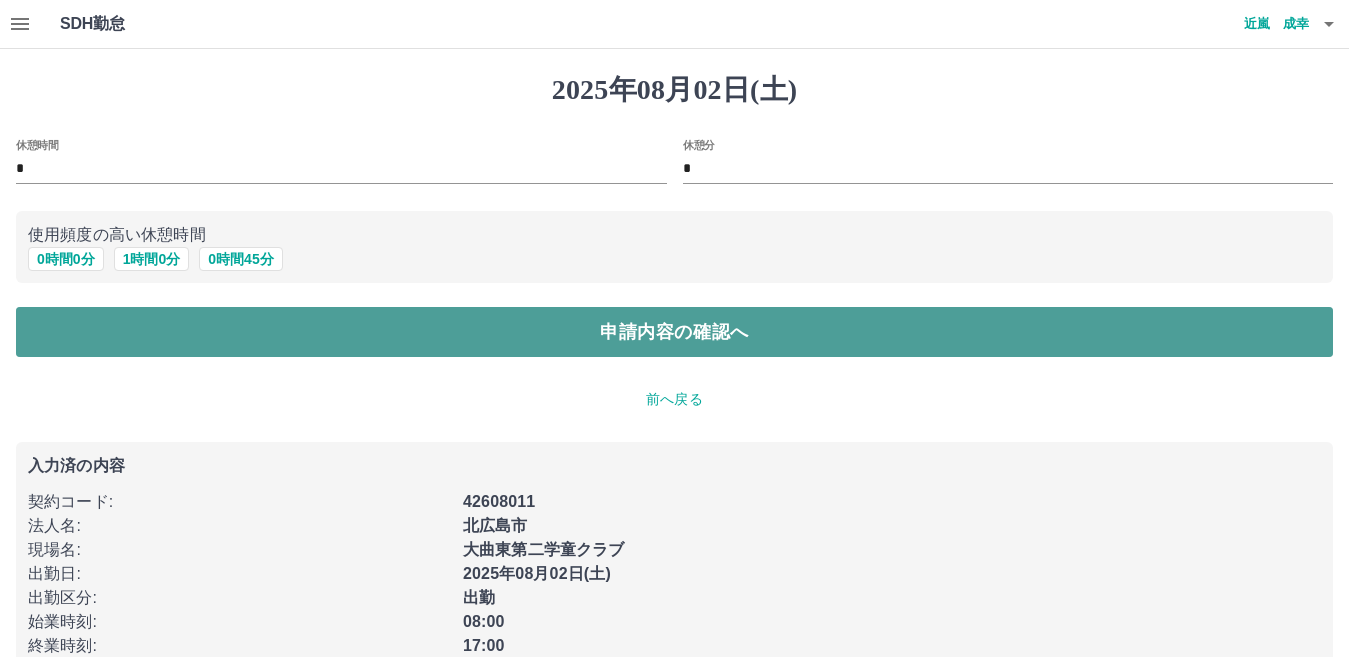 click on "申請内容の確認へ" at bounding box center [674, 332] 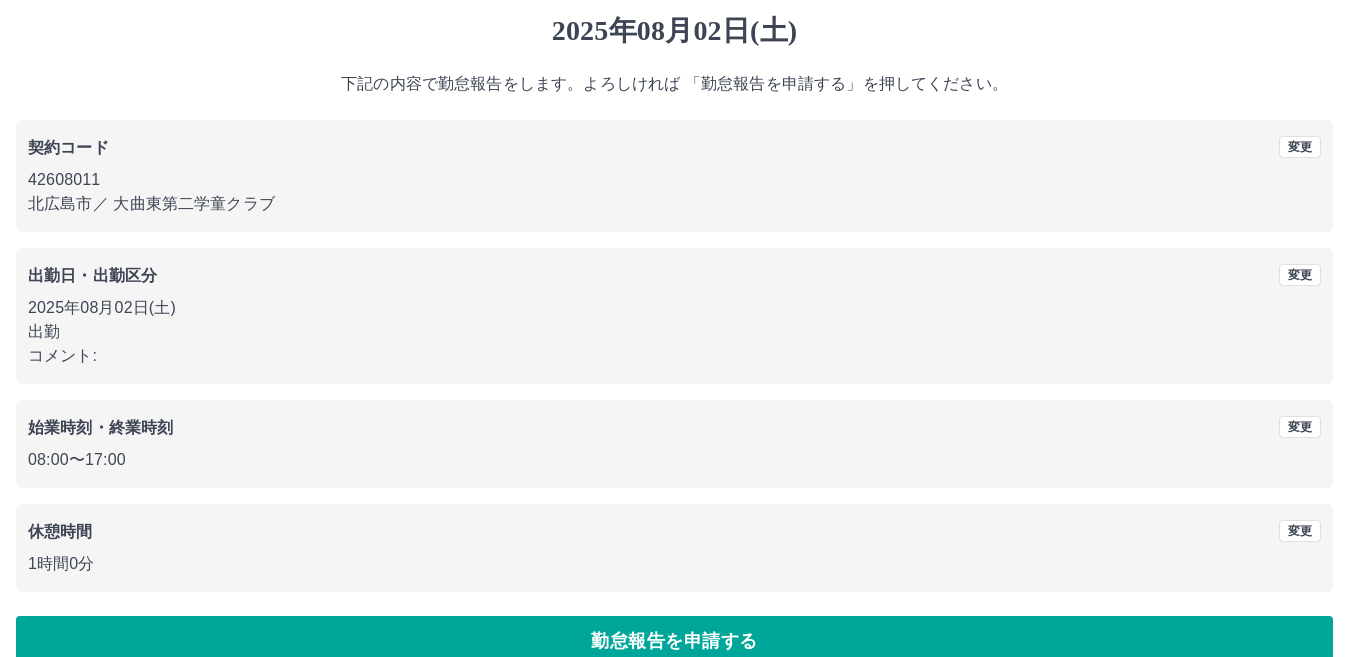 scroll, scrollTop: 92, scrollLeft: 0, axis: vertical 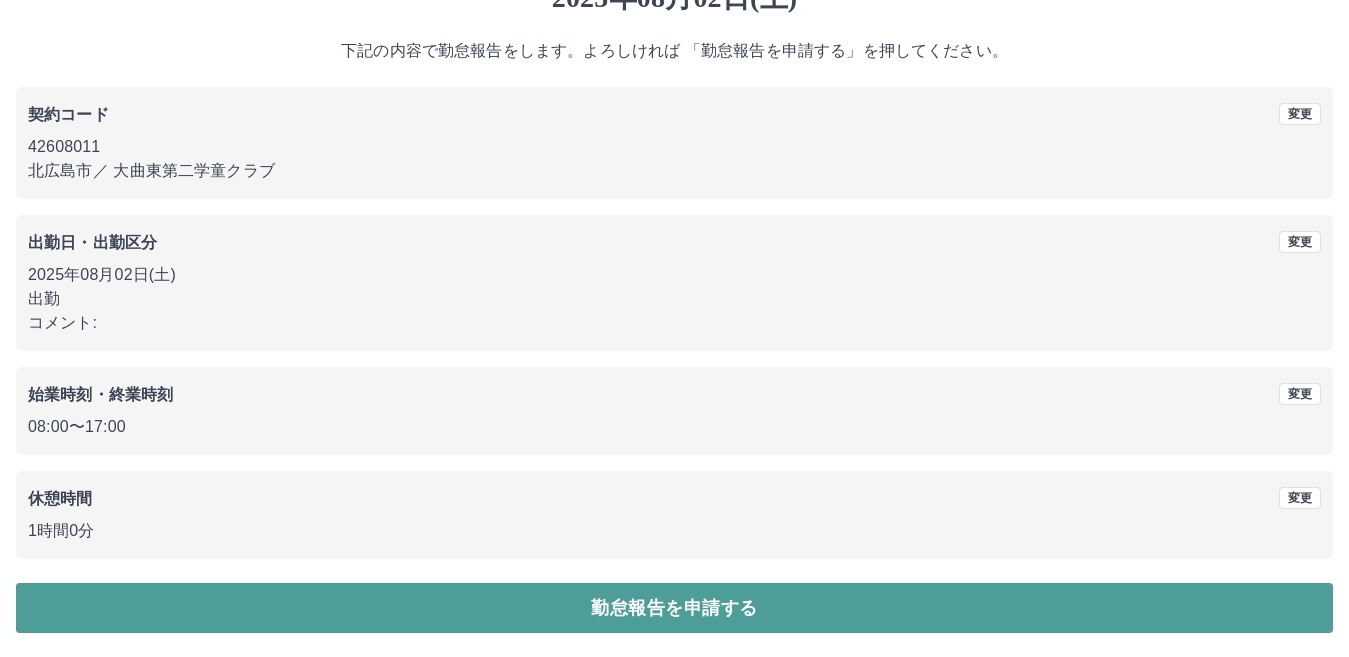 click on "勤怠報告を申請する" at bounding box center [674, 608] 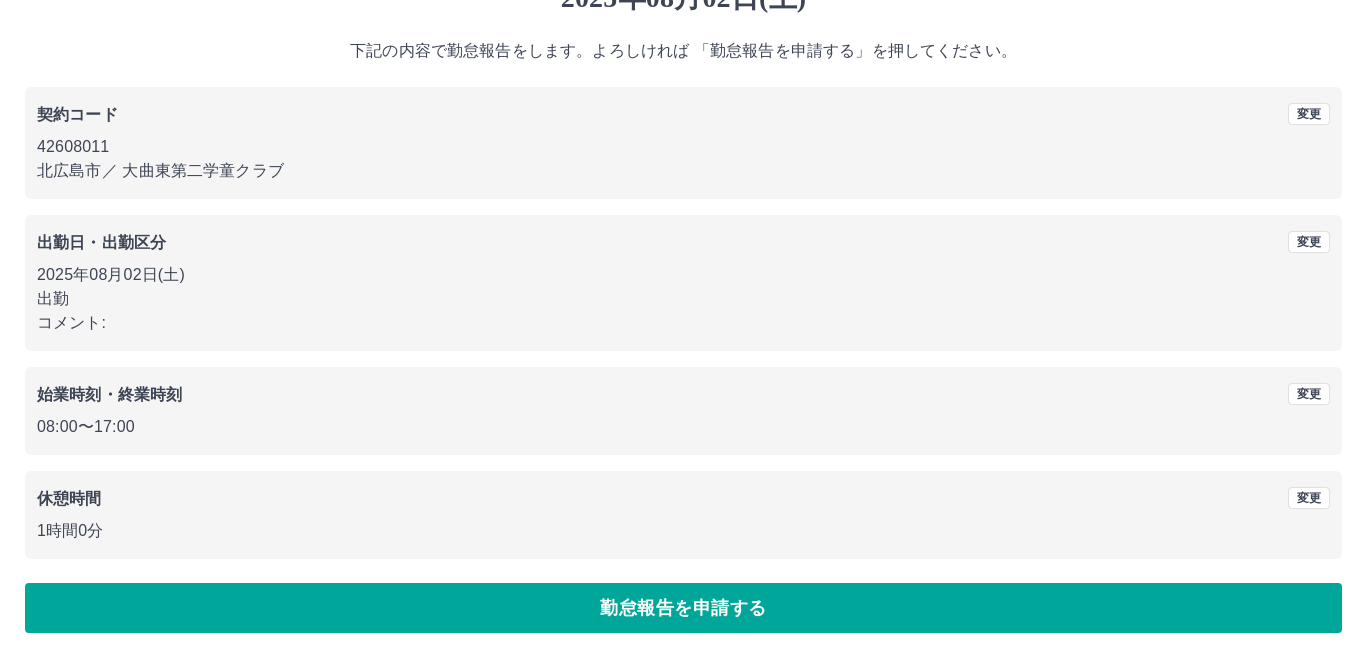 scroll, scrollTop: 0, scrollLeft: 0, axis: both 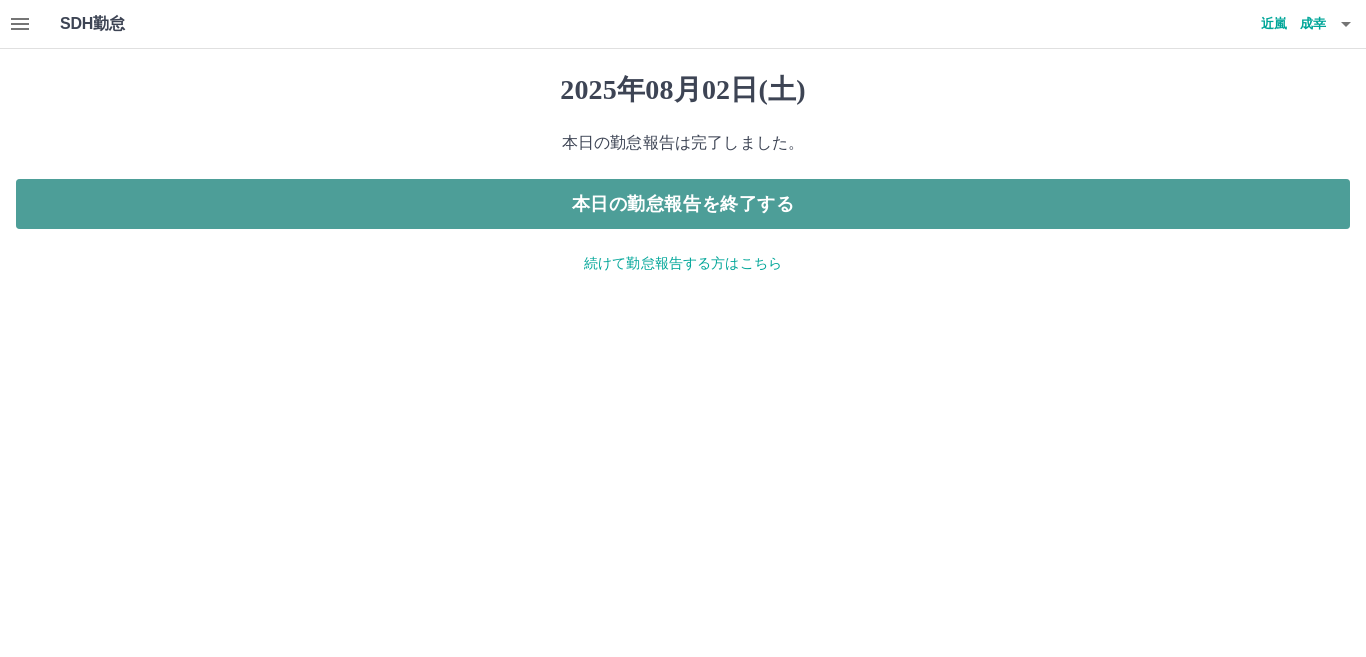 click on "本日の勤怠報告を終了する" at bounding box center [683, 204] 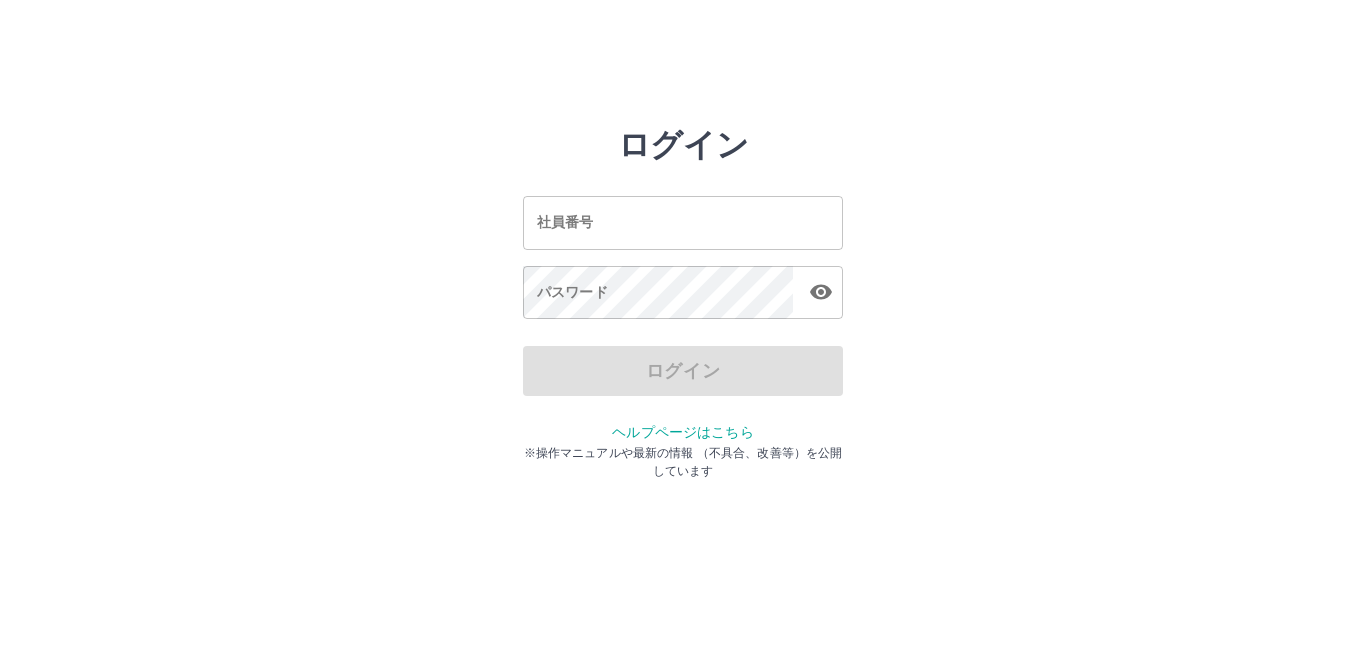 scroll, scrollTop: 0, scrollLeft: 0, axis: both 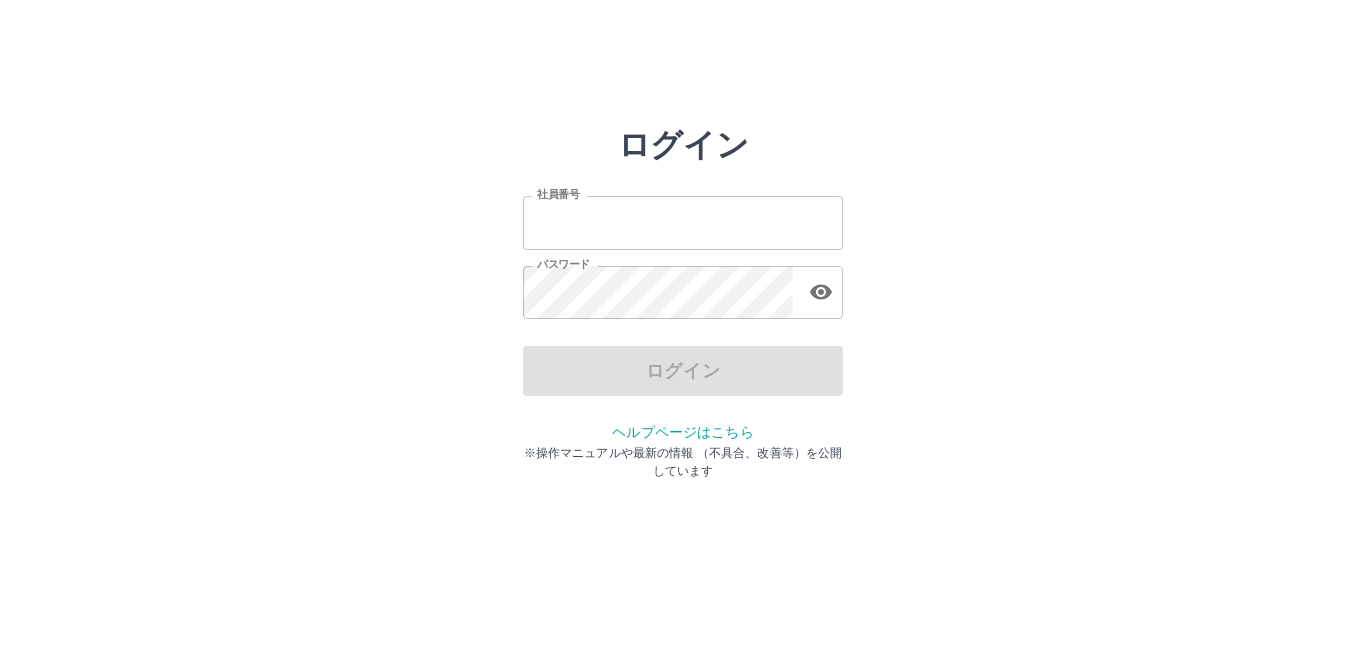 type on "*******" 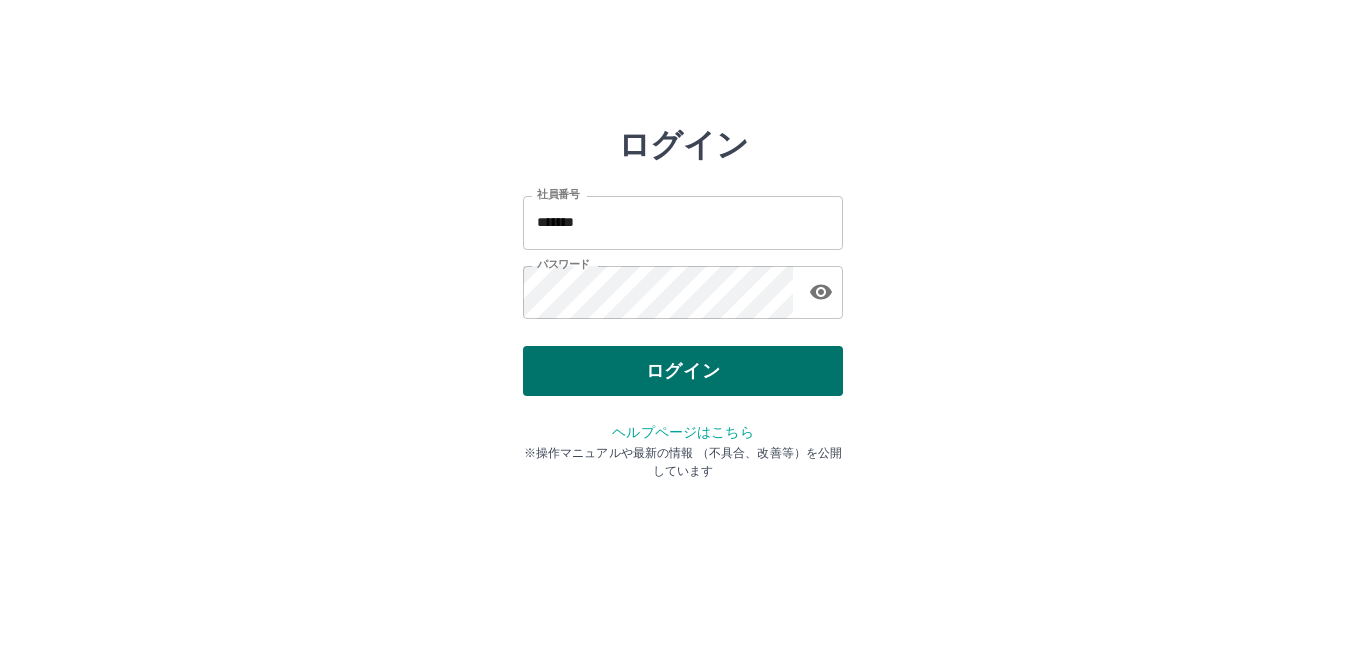 click on "ログイン" at bounding box center [683, 371] 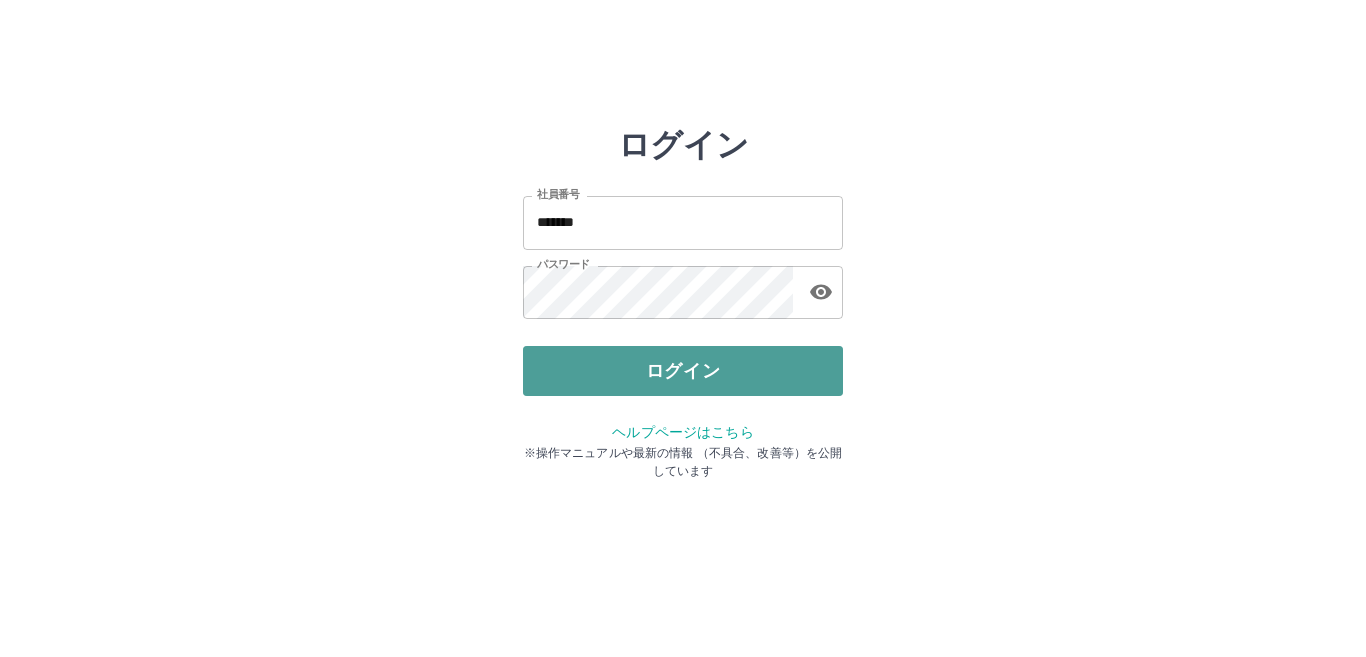 click on "ログイン" at bounding box center (683, 371) 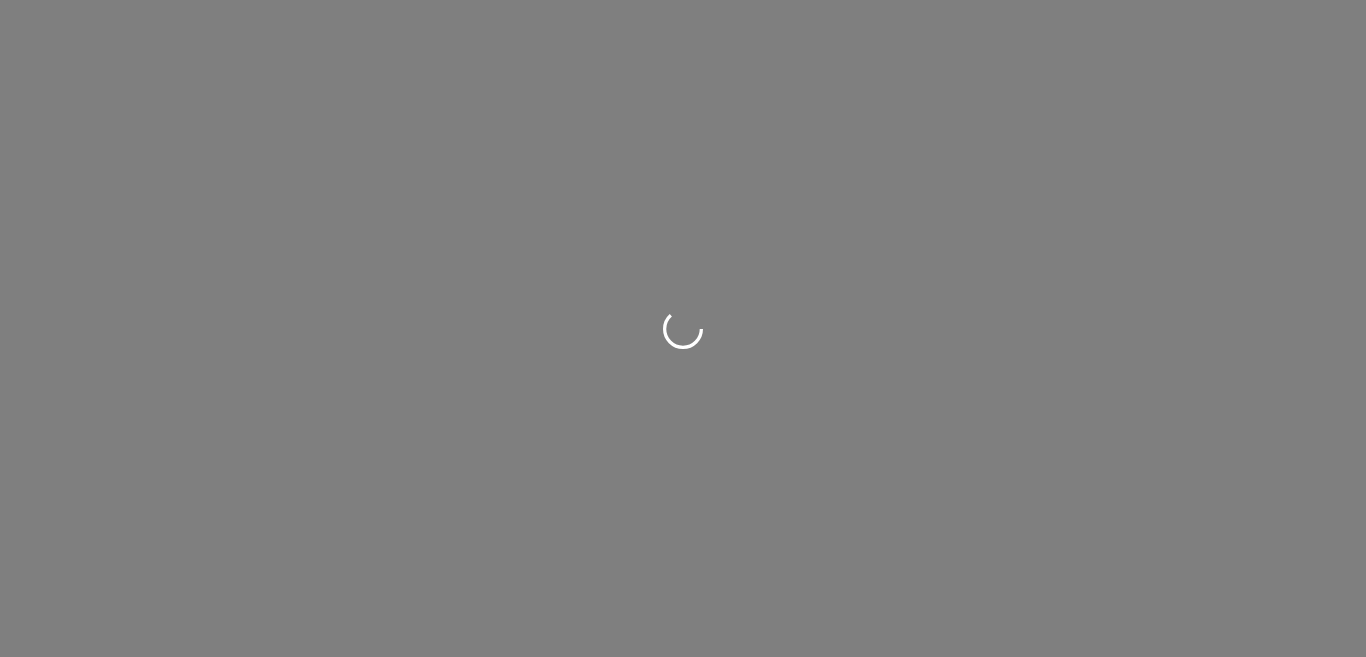 scroll, scrollTop: 0, scrollLeft: 0, axis: both 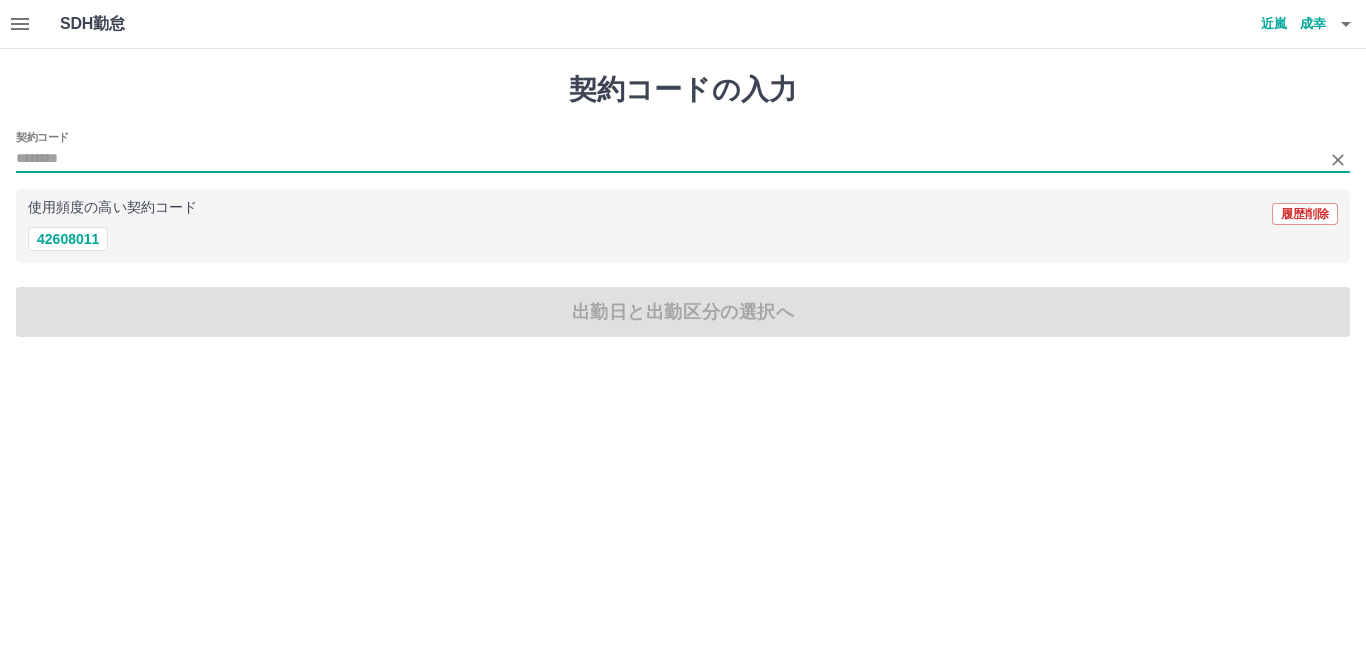 click on "契約コード" at bounding box center [668, 159] 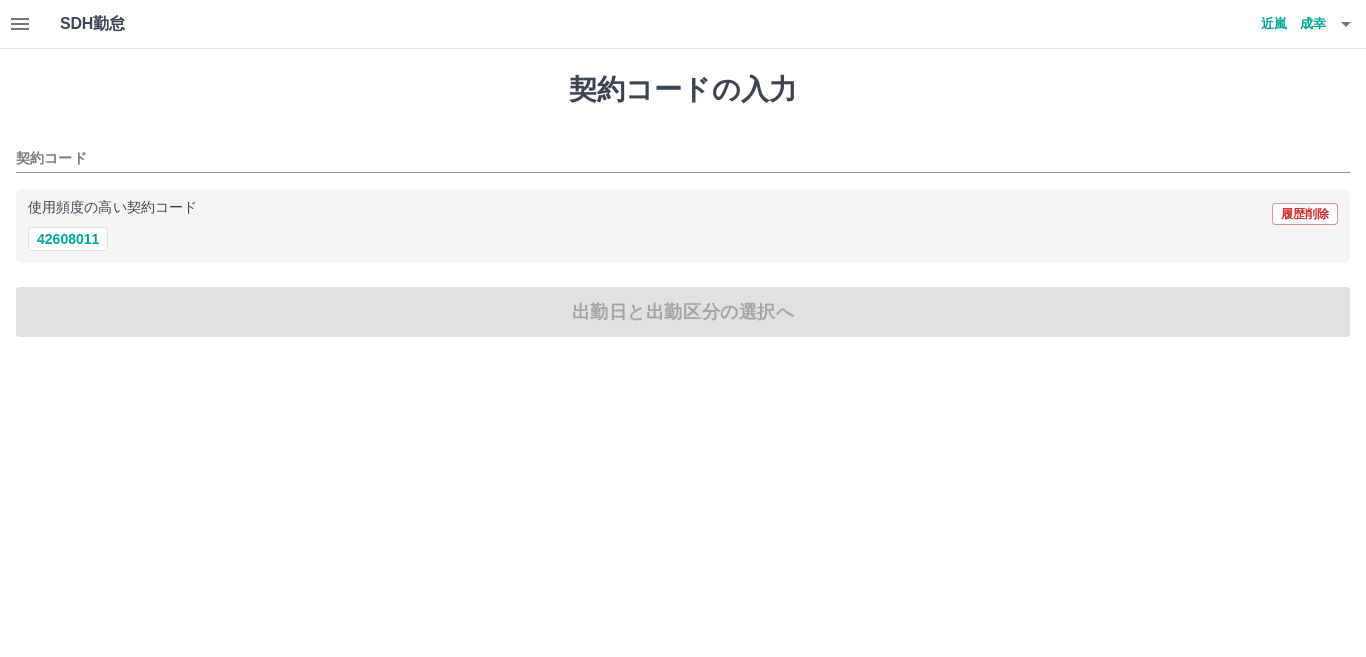 click on "契約コードの入力 契約コード 使用頻度の高い契約コード 履歴削除 42608011 出勤日と出勤区分の選択へ" at bounding box center [683, 205] 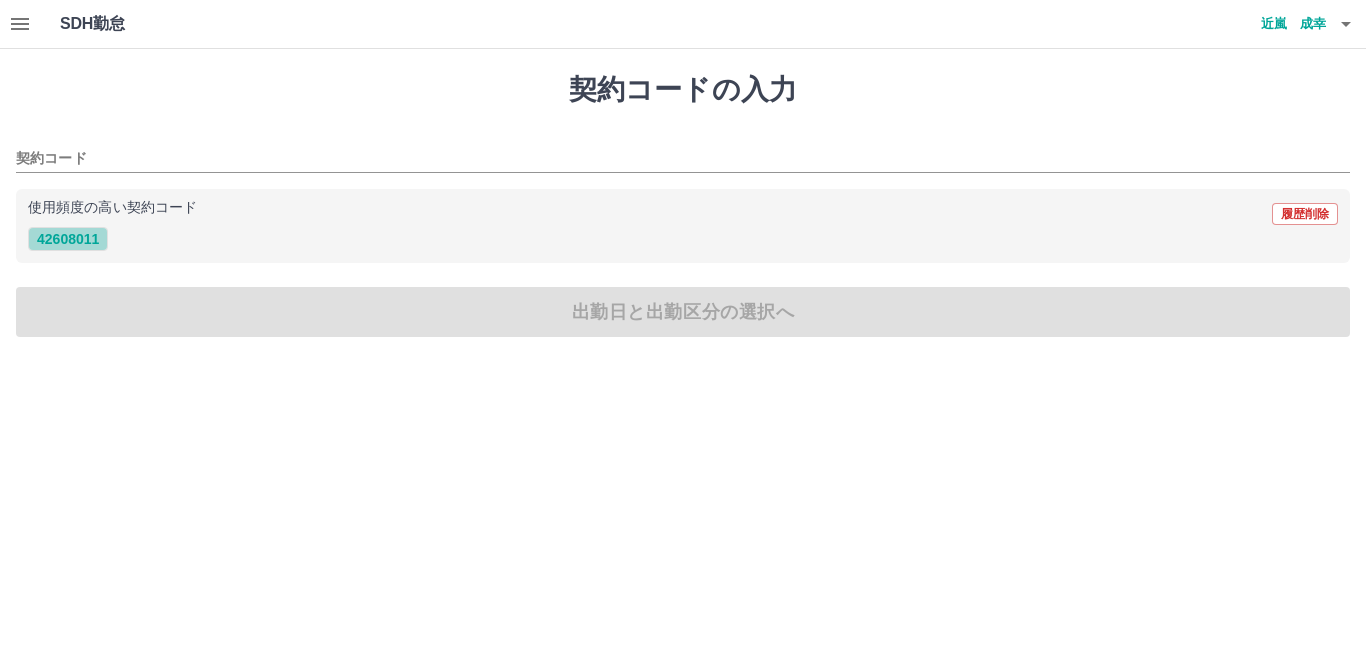 click on "42608011" at bounding box center (68, 239) 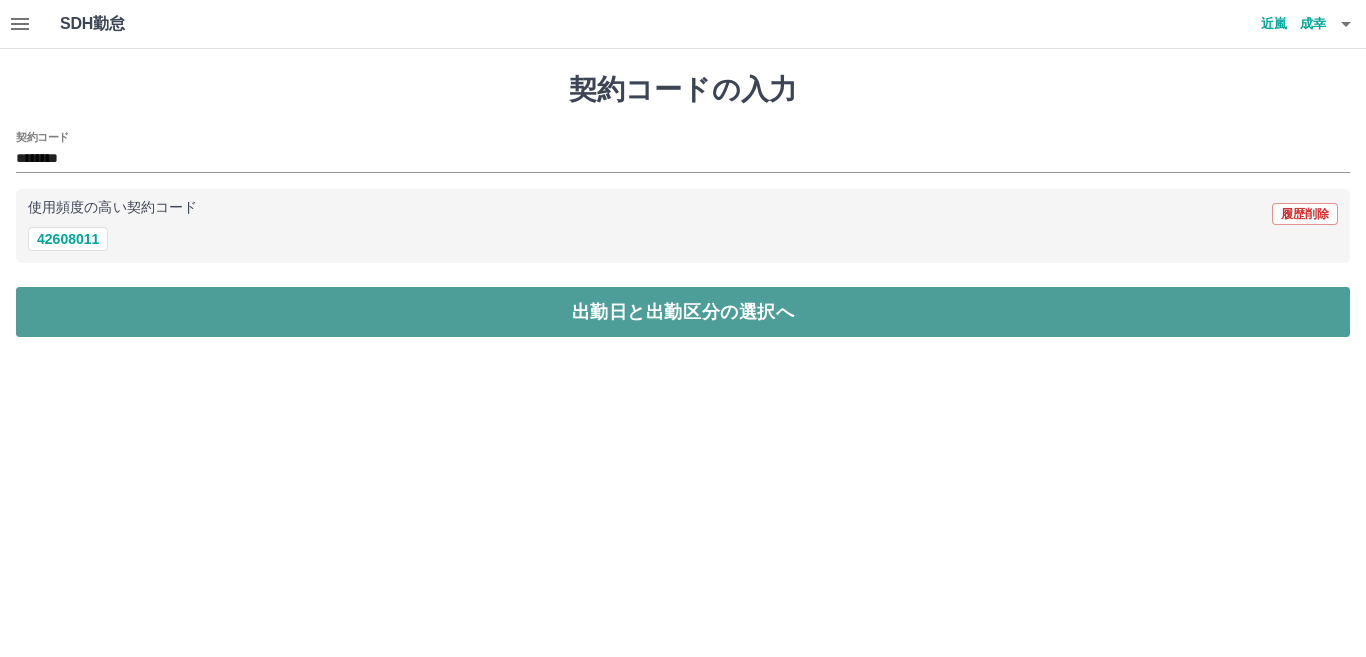click on "出勤日と出勤区分の選択へ" at bounding box center (683, 312) 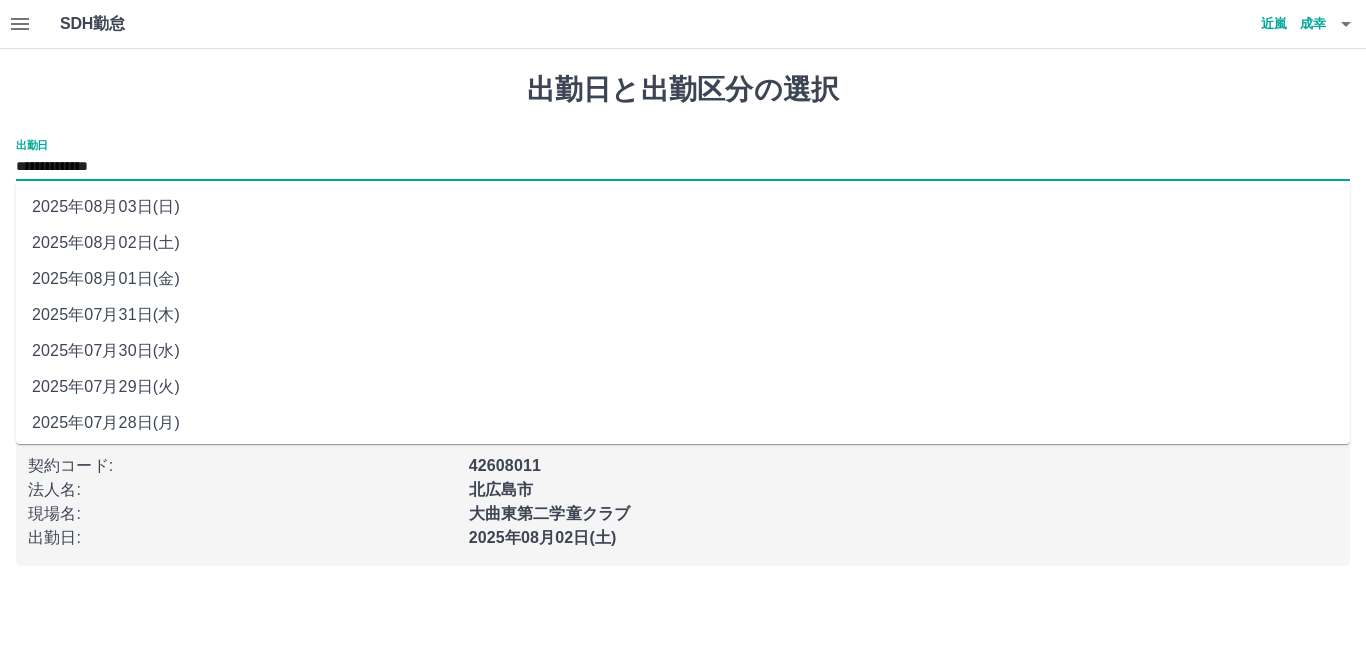 click on "**********" at bounding box center (683, 167) 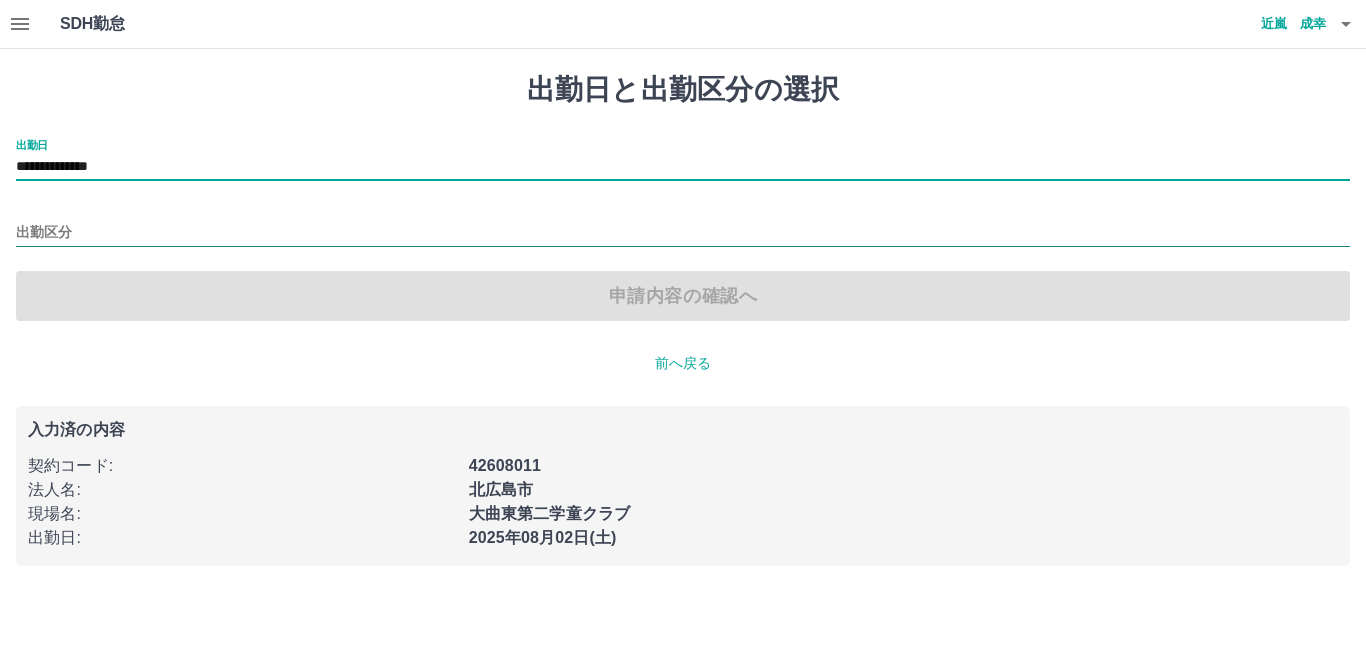 click on "出勤区分" at bounding box center (683, 233) 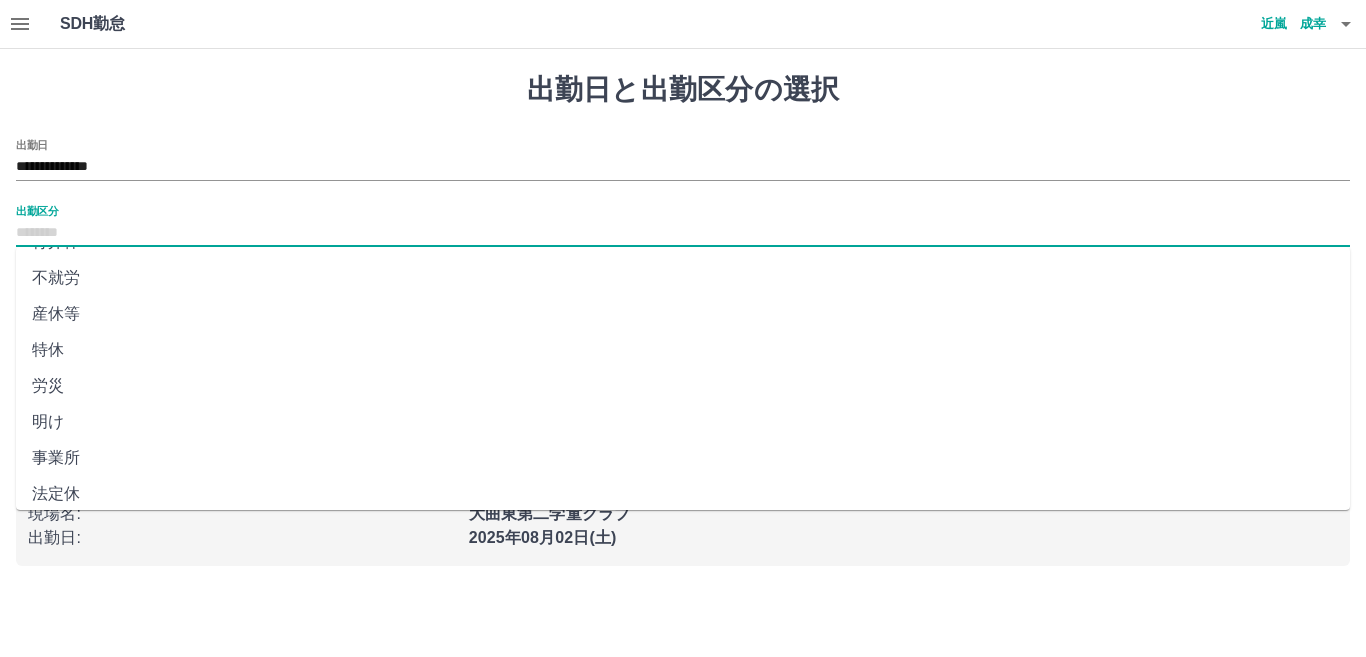 scroll, scrollTop: 401, scrollLeft: 0, axis: vertical 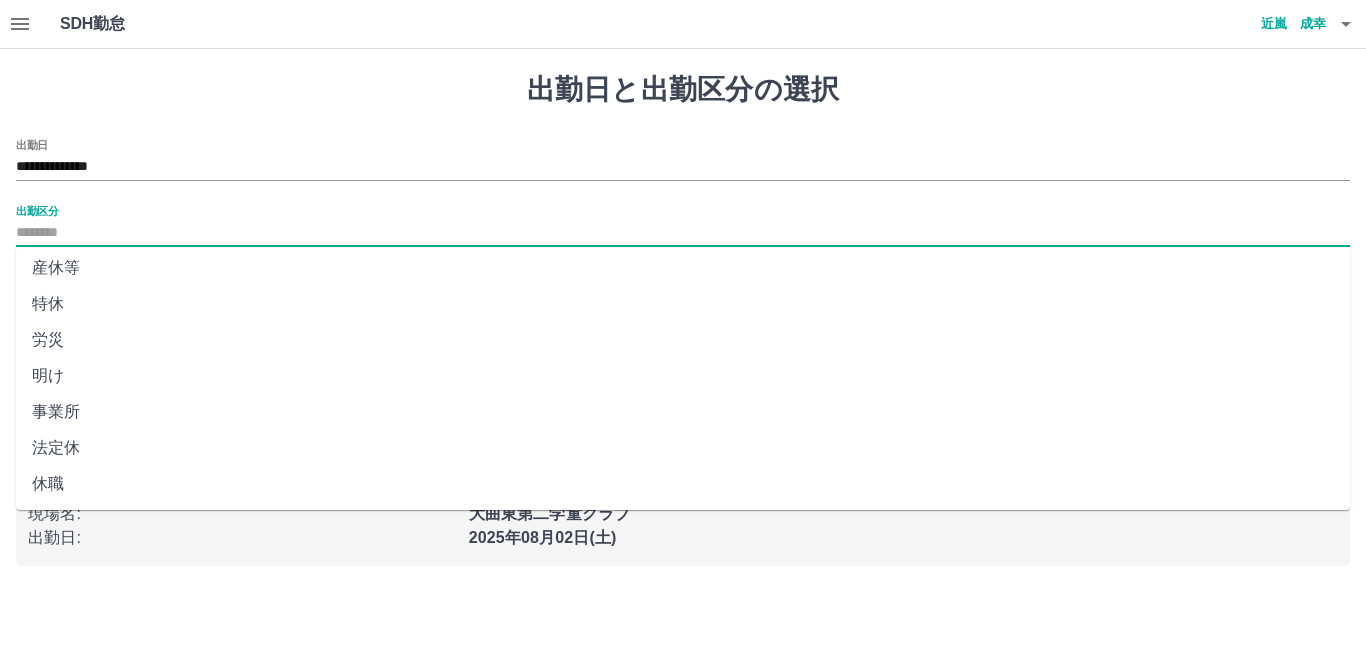 click on "法定休" at bounding box center [683, 448] 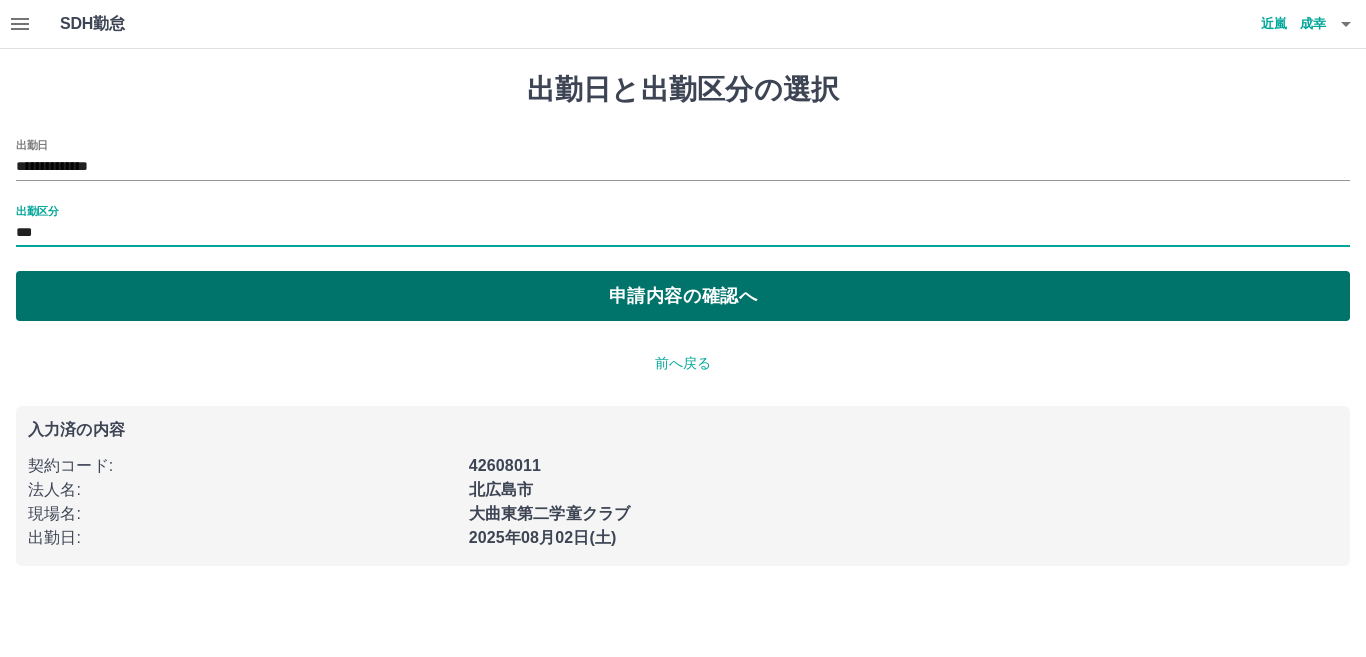 click on "申請内容の確認へ" at bounding box center [683, 296] 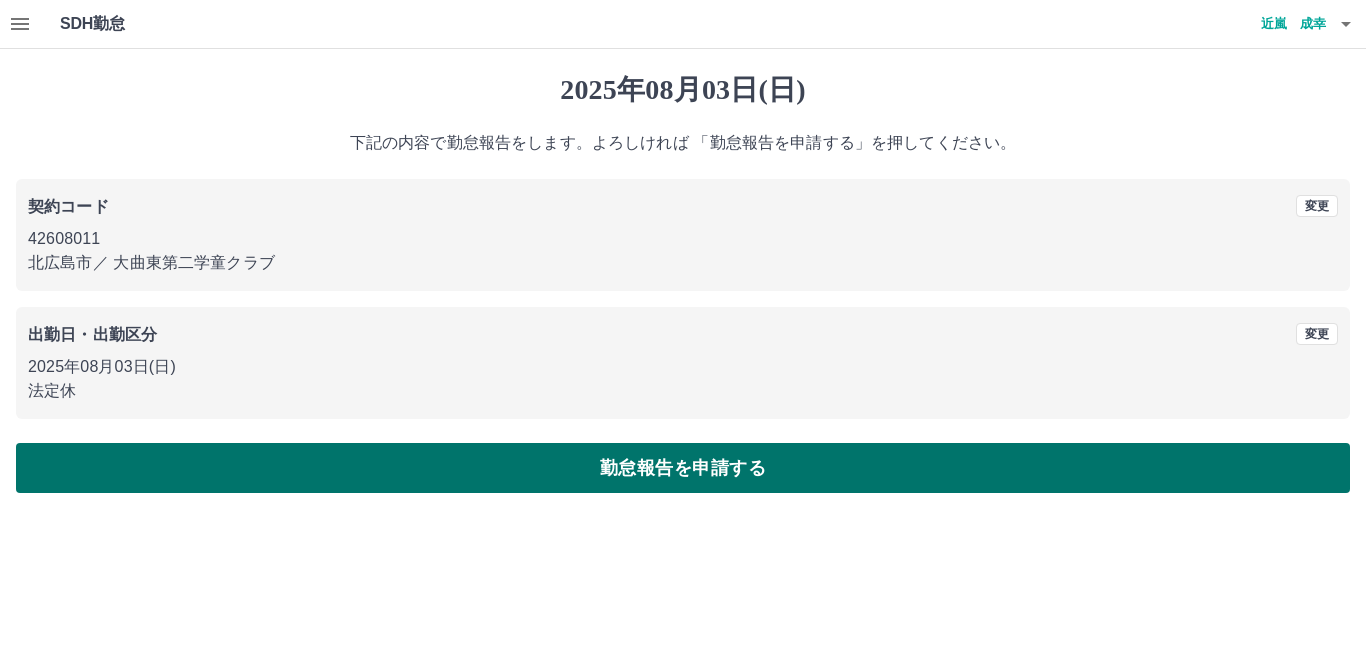 click on "勤怠報告を申請する" at bounding box center [683, 468] 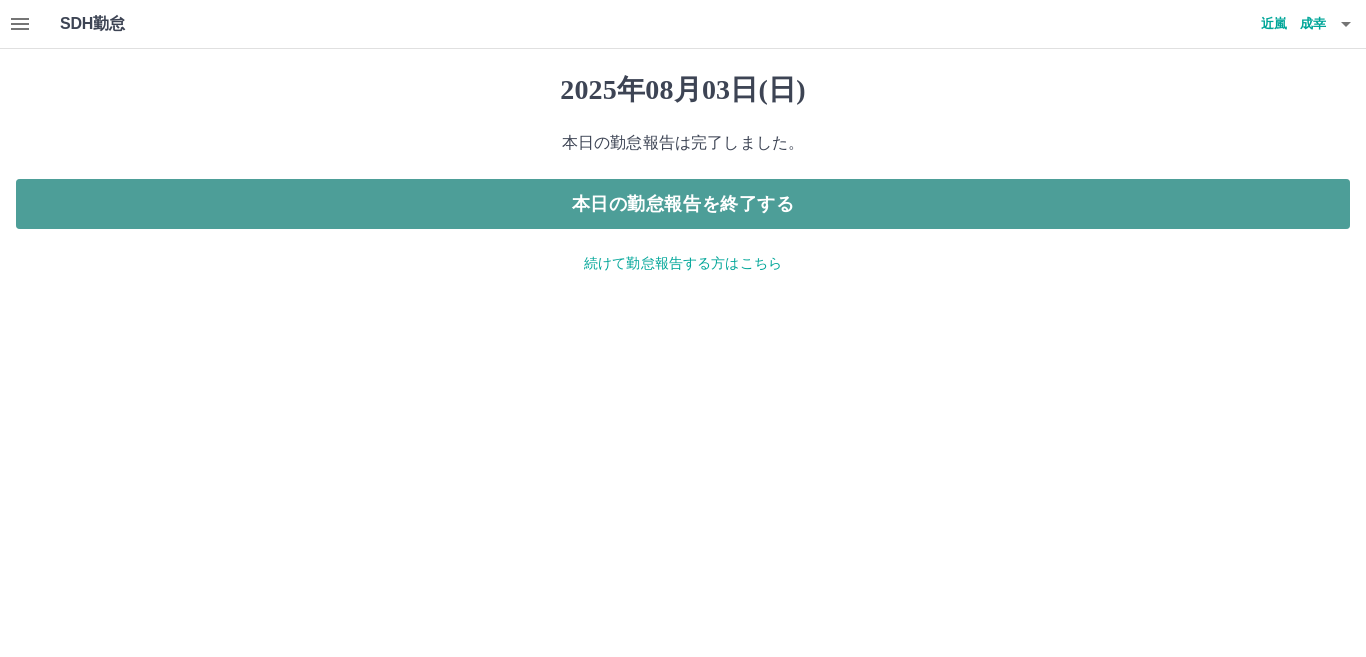 click on "本日の勤怠報告を終了する" at bounding box center [683, 204] 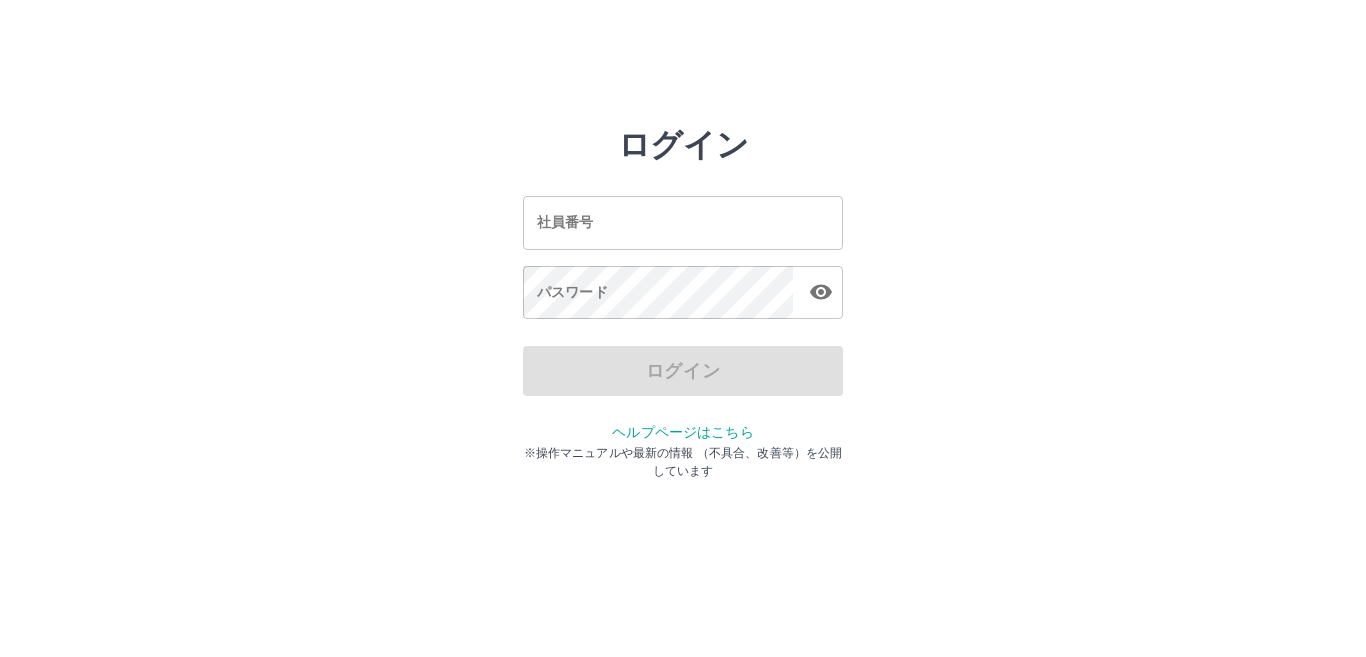 scroll, scrollTop: 0, scrollLeft: 0, axis: both 